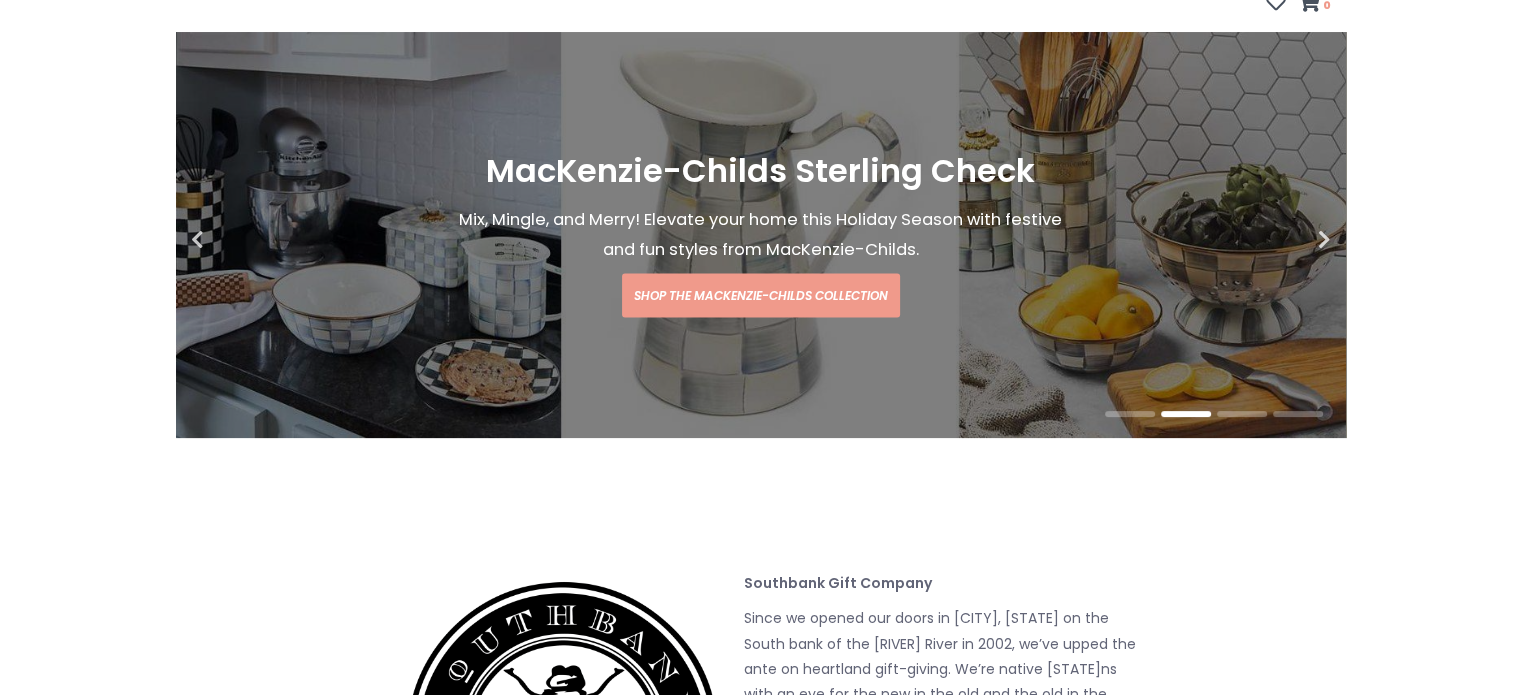 scroll, scrollTop: 324, scrollLeft: 0, axis: vertical 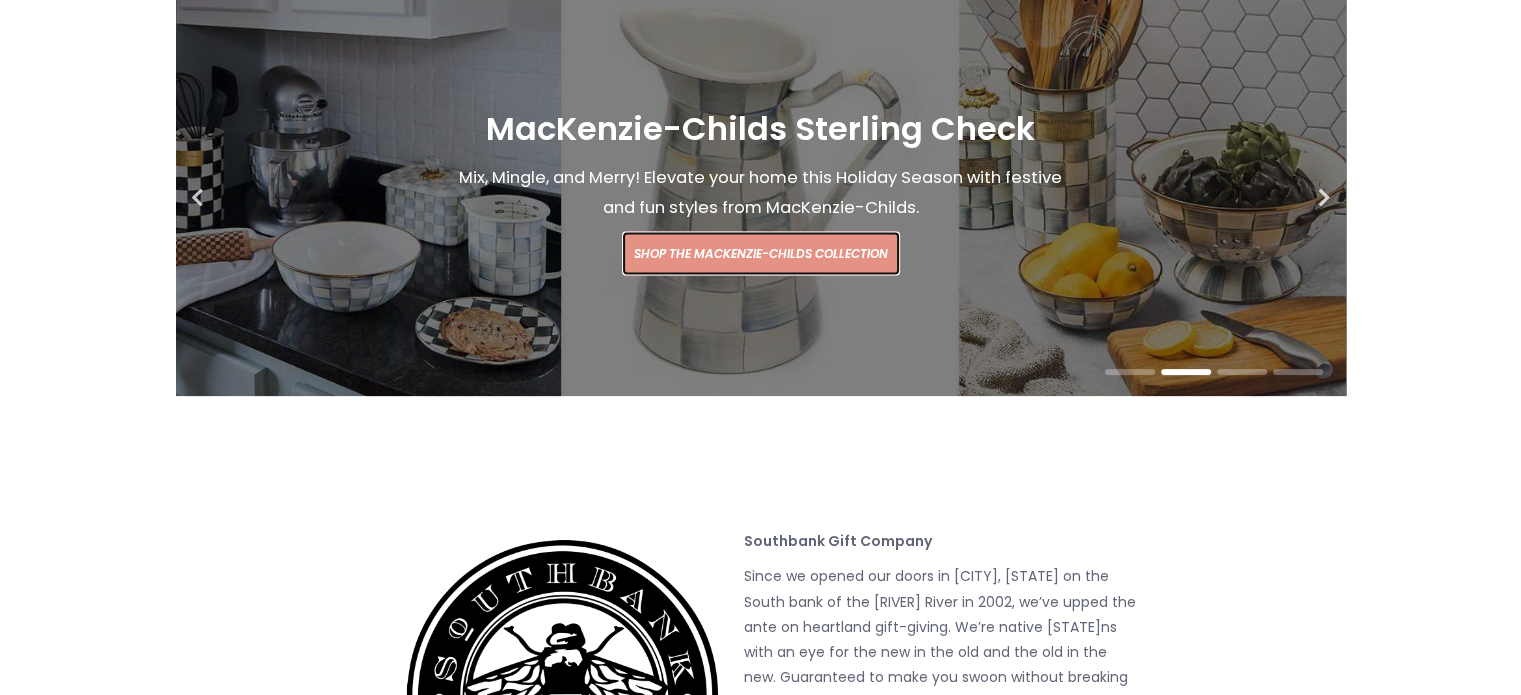 click on "Shop the MacKenzie-Childs Collection" at bounding box center (761, 254) 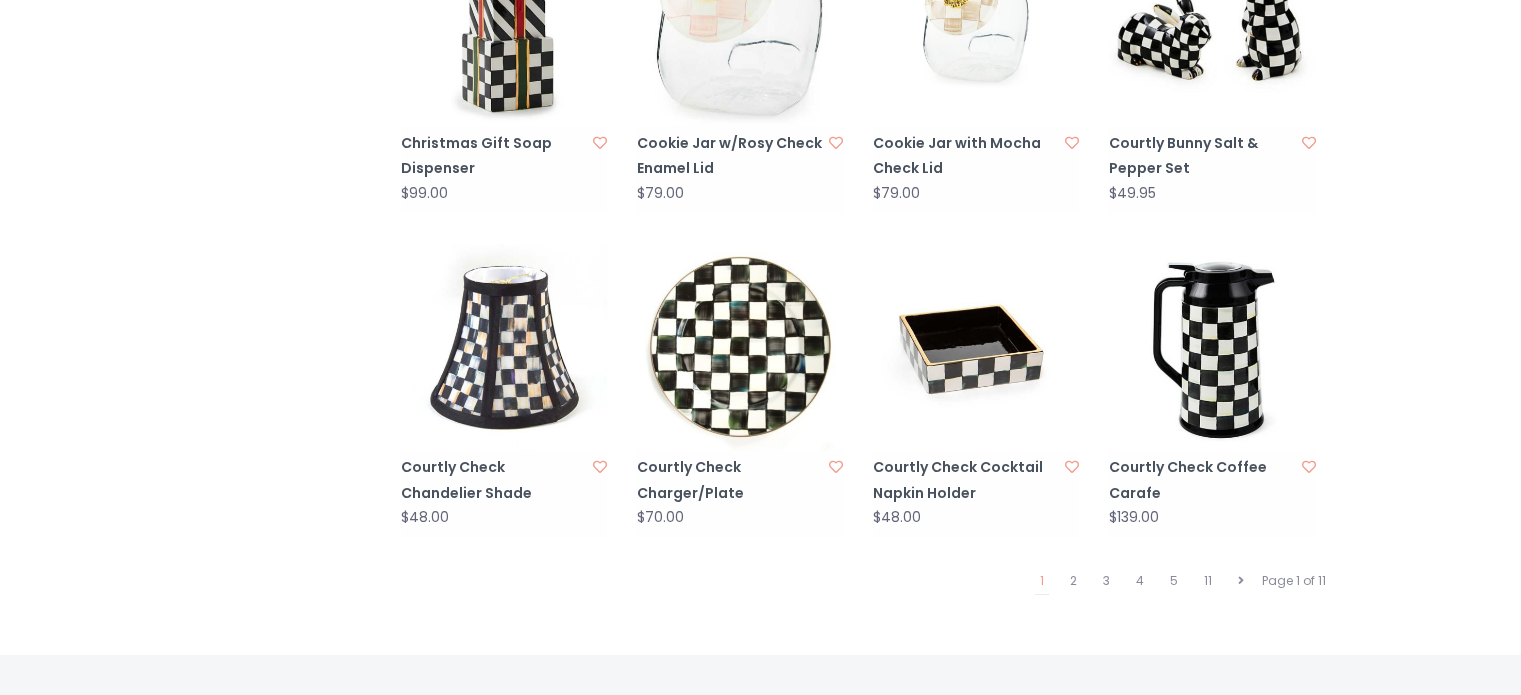scroll, scrollTop: 1859, scrollLeft: 0, axis: vertical 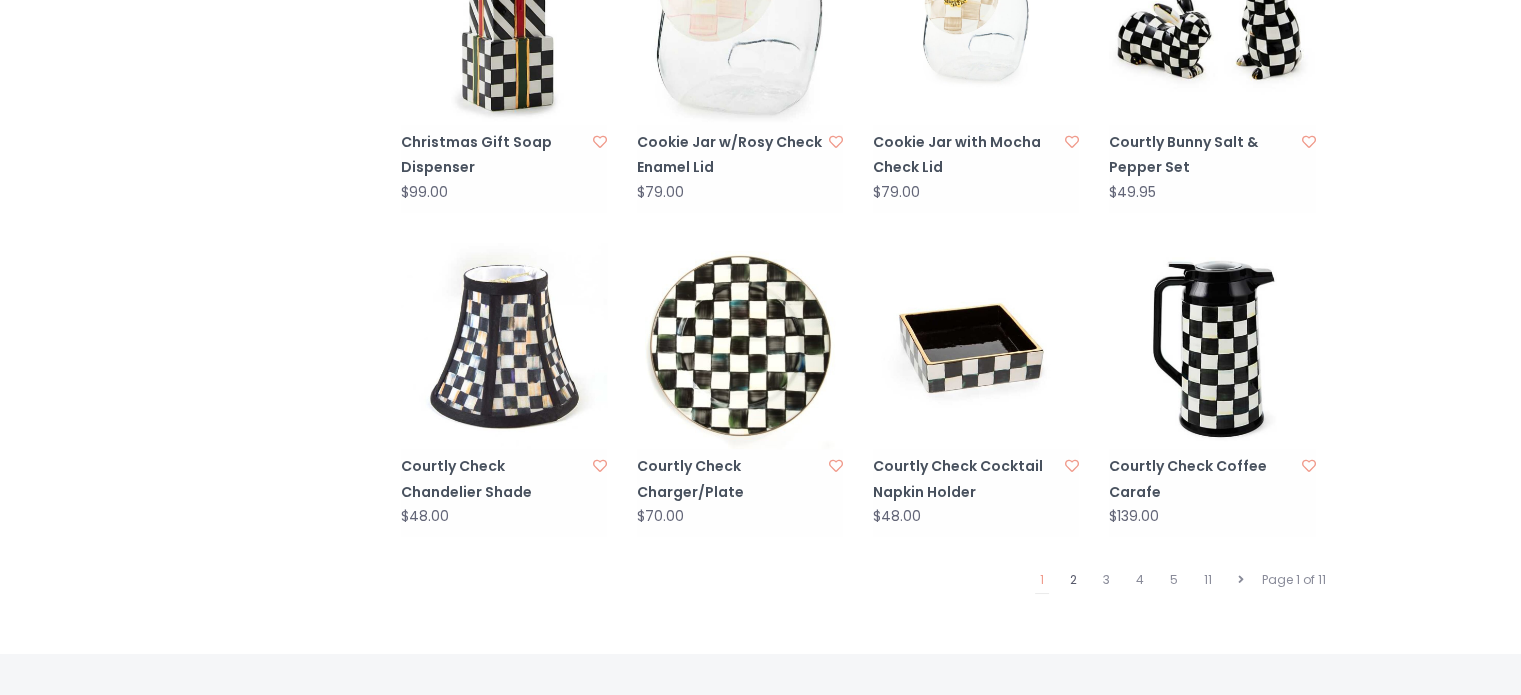 click on "2" at bounding box center (1073, 580) 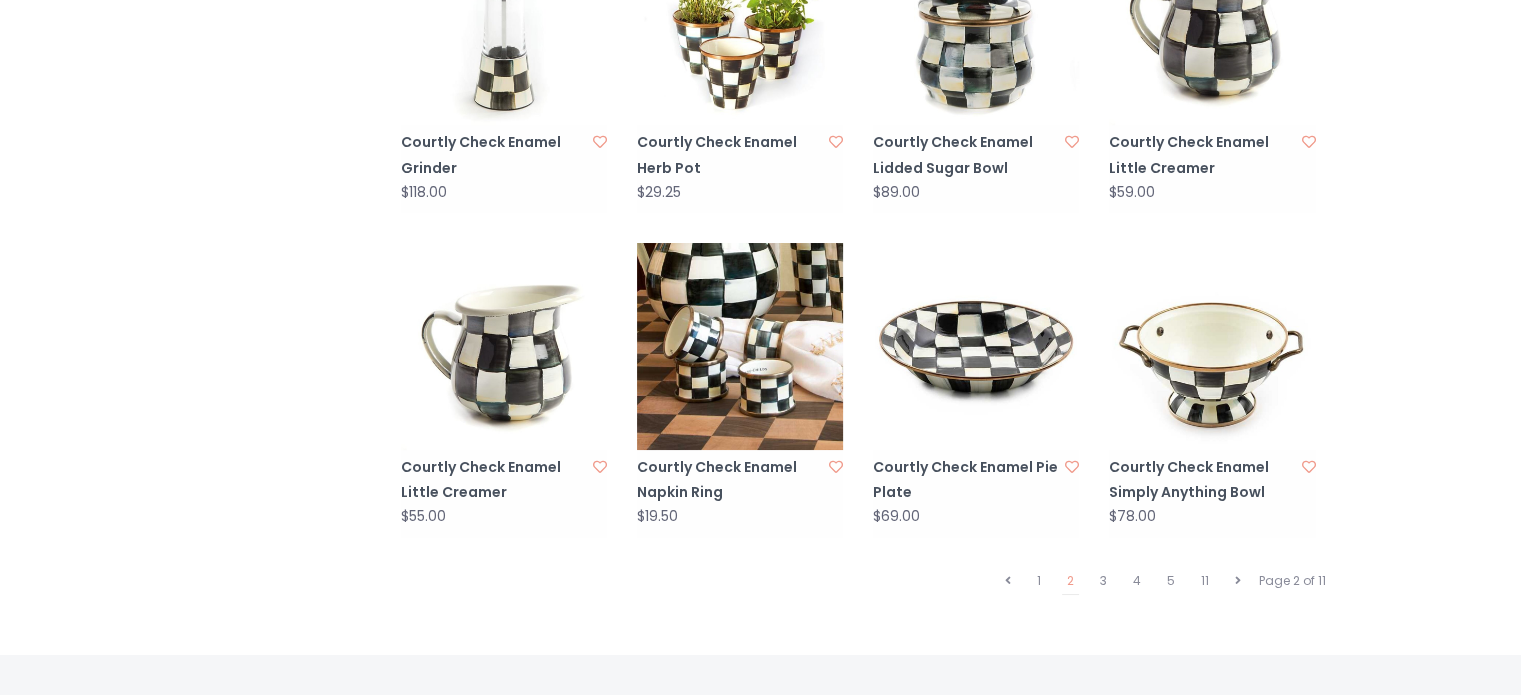 scroll, scrollTop: 1884, scrollLeft: 0, axis: vertical 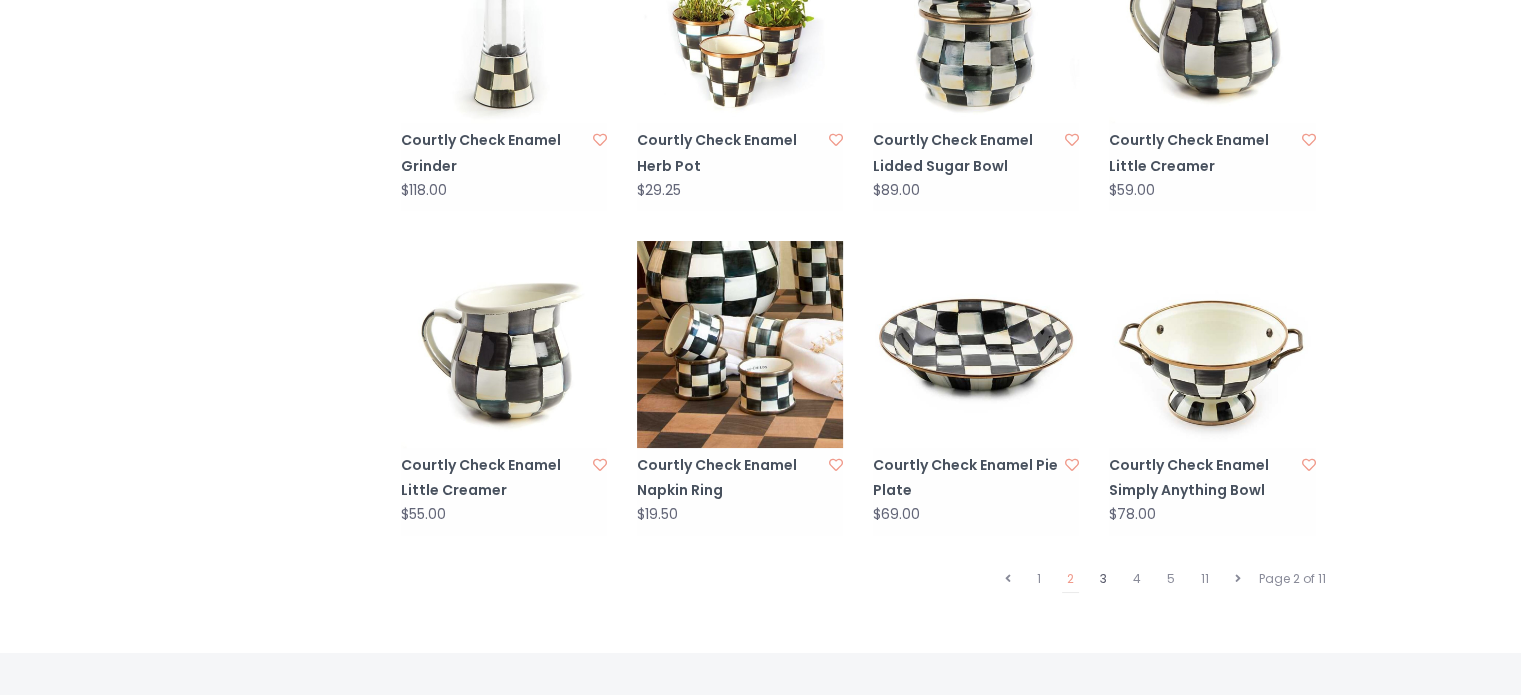 click on "3" at bounding box center [1103, 579] 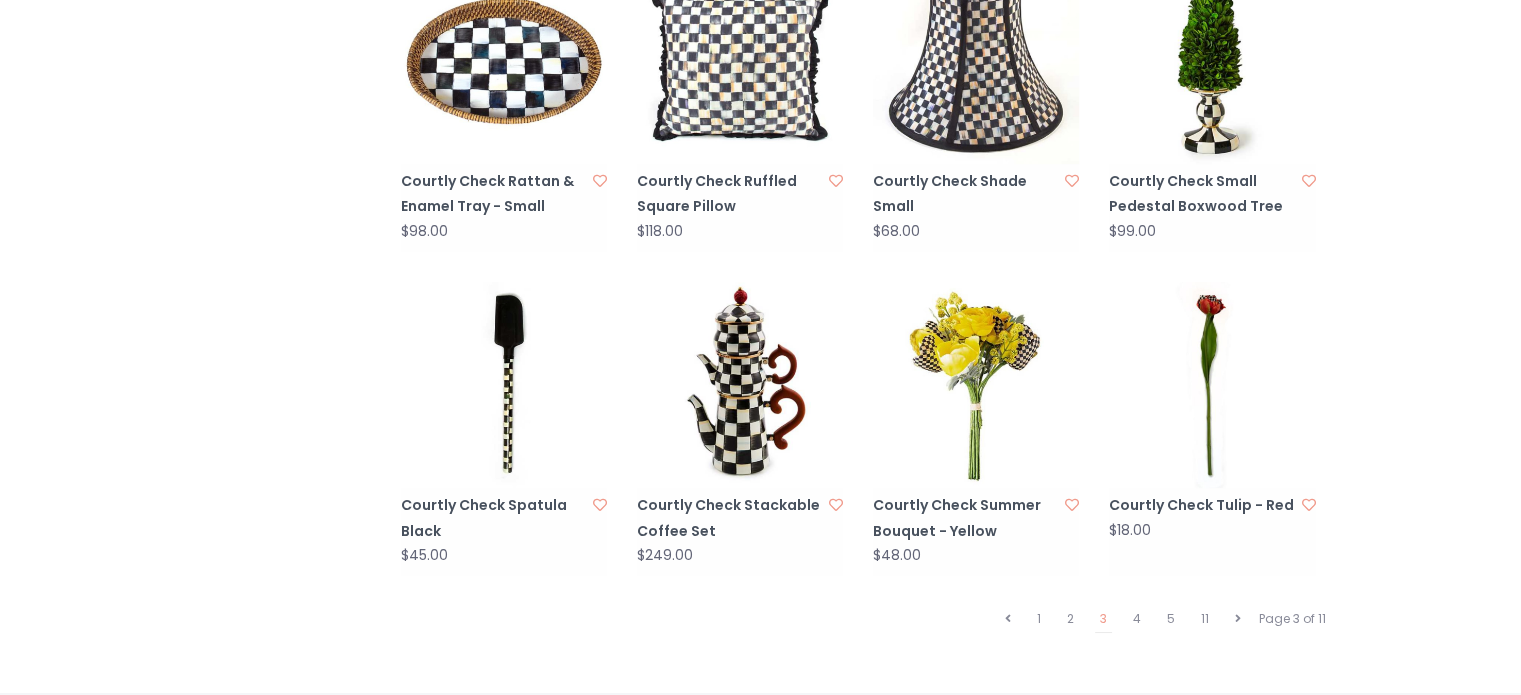 scroll, scrollTop: 1822, scrollLeft: 0, axis: vertical 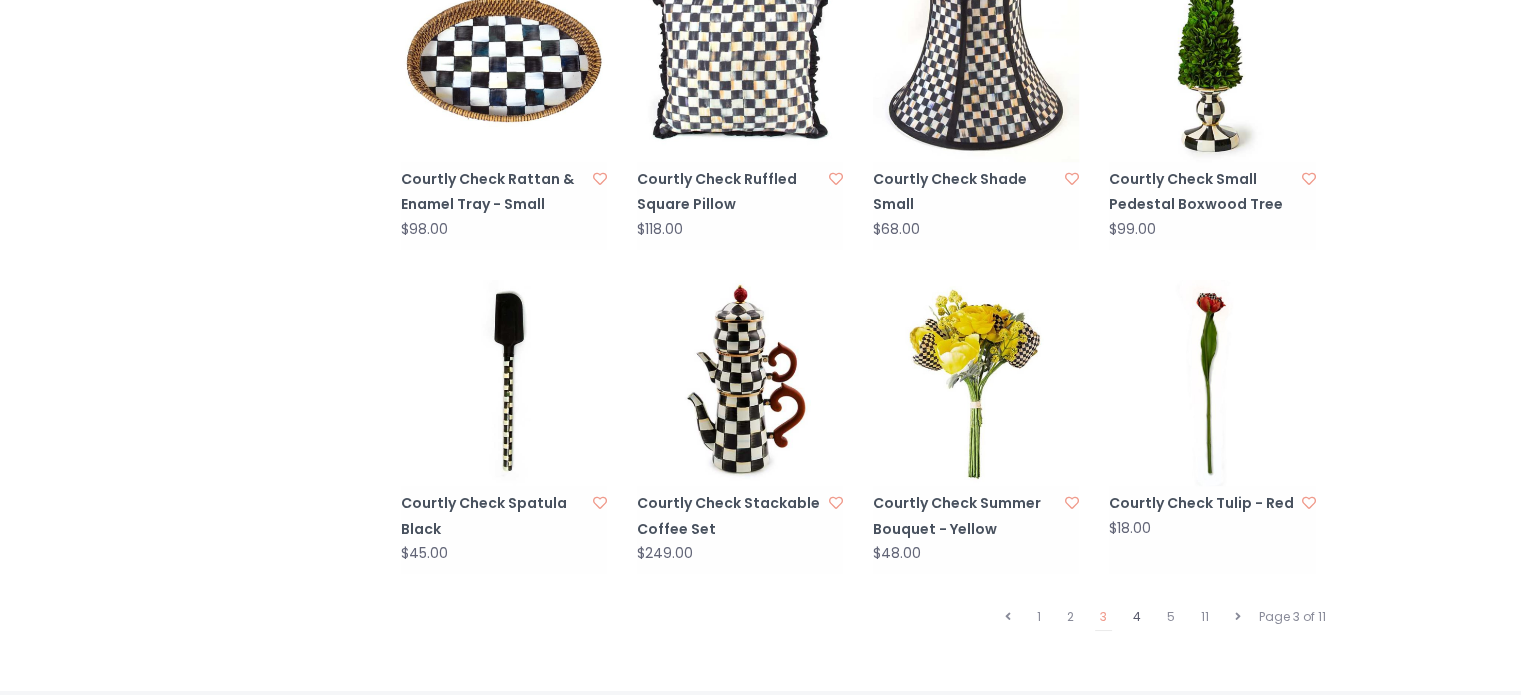 click on "4" at bounding box center [1137, 617] 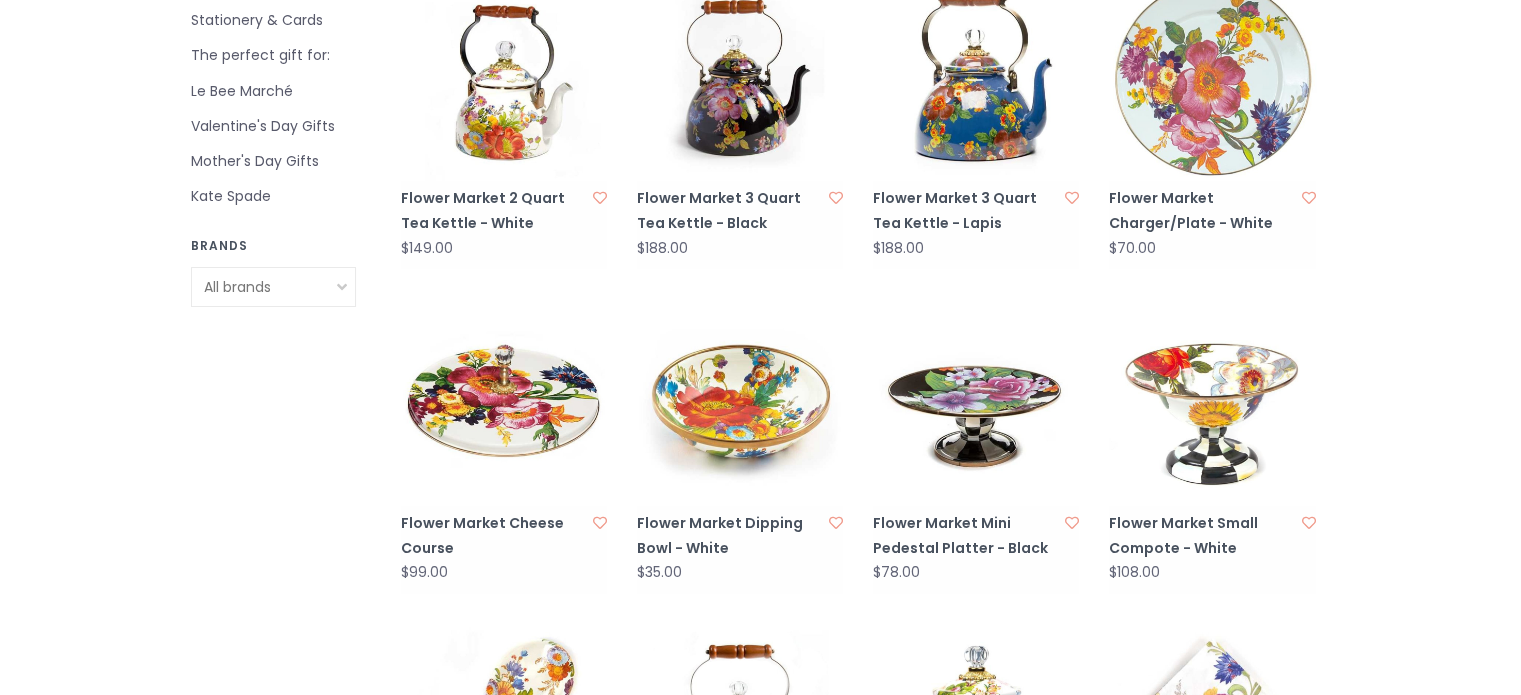 scroll, scrollTop: 1168, scrollLeft: 0, axis: vertical 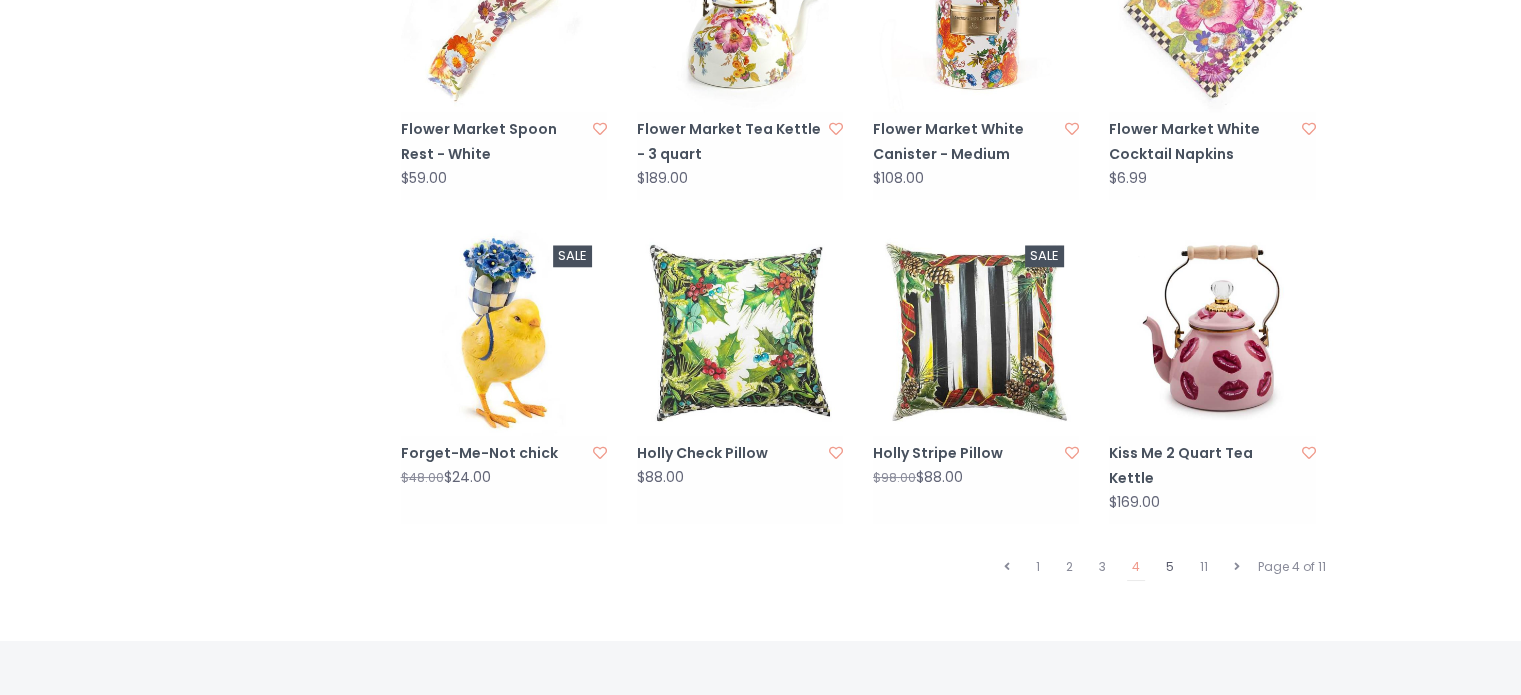 click on "5" at bounding box center (1170, 567) 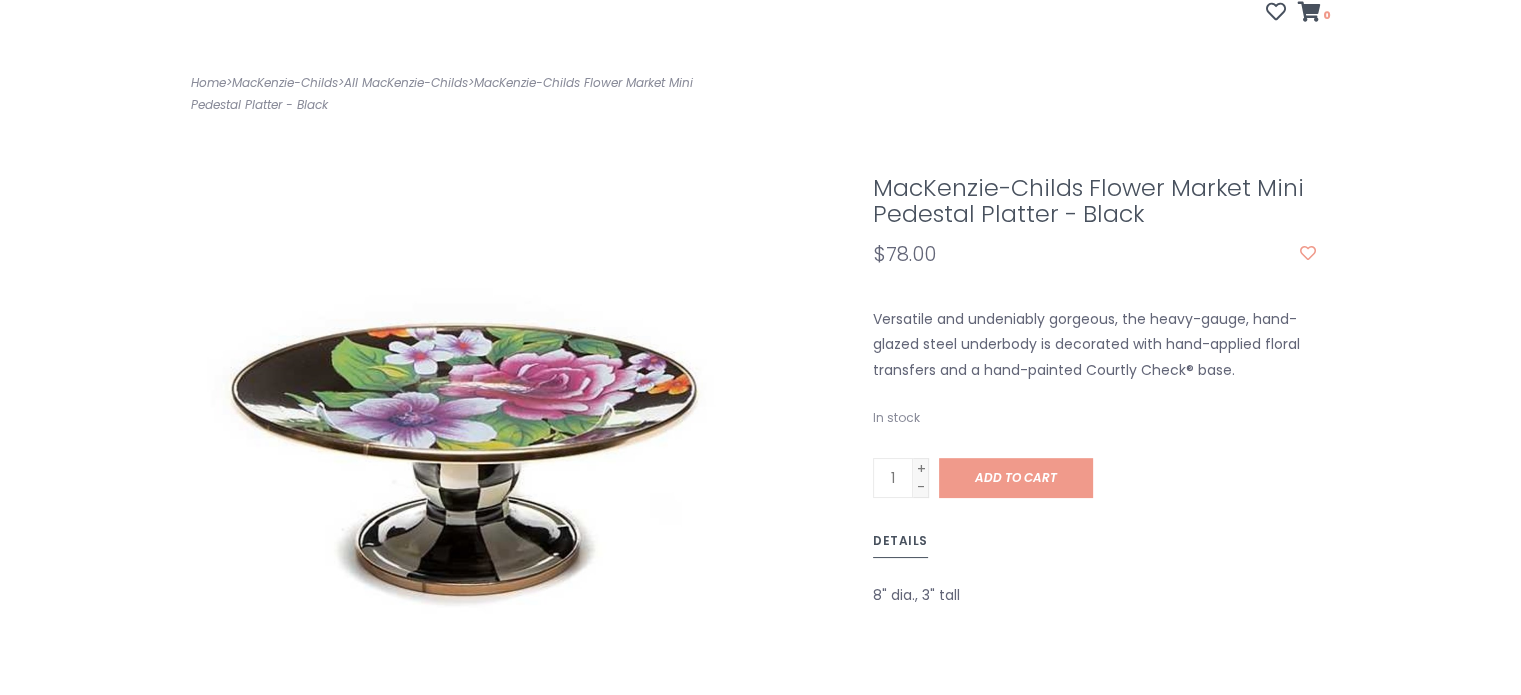 scroll, scrollTop: 272, scrollLeft: 0, axis: vertical 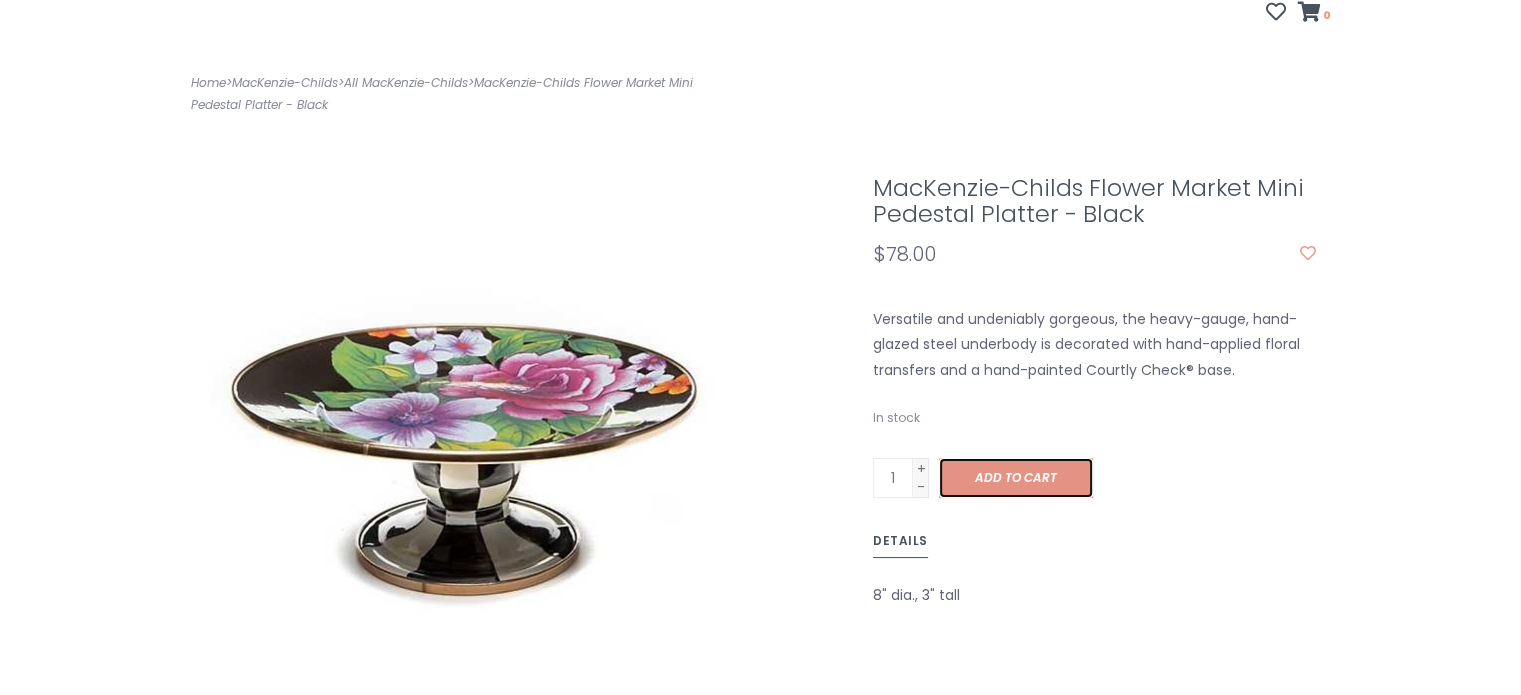 click on "Add to cart" at bounding box center (1016, 477) 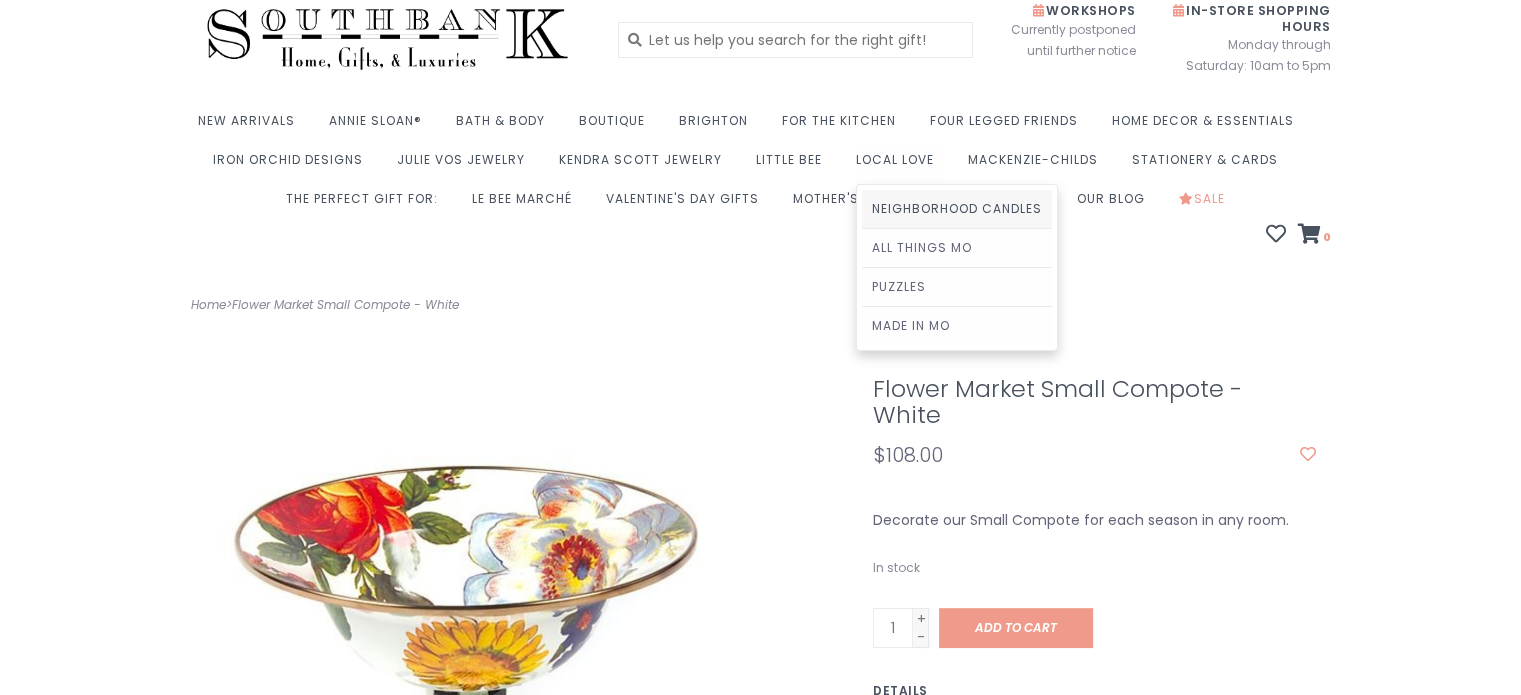 scroll, scrollTop: 52, scrollLeft: 0, axis: vertical 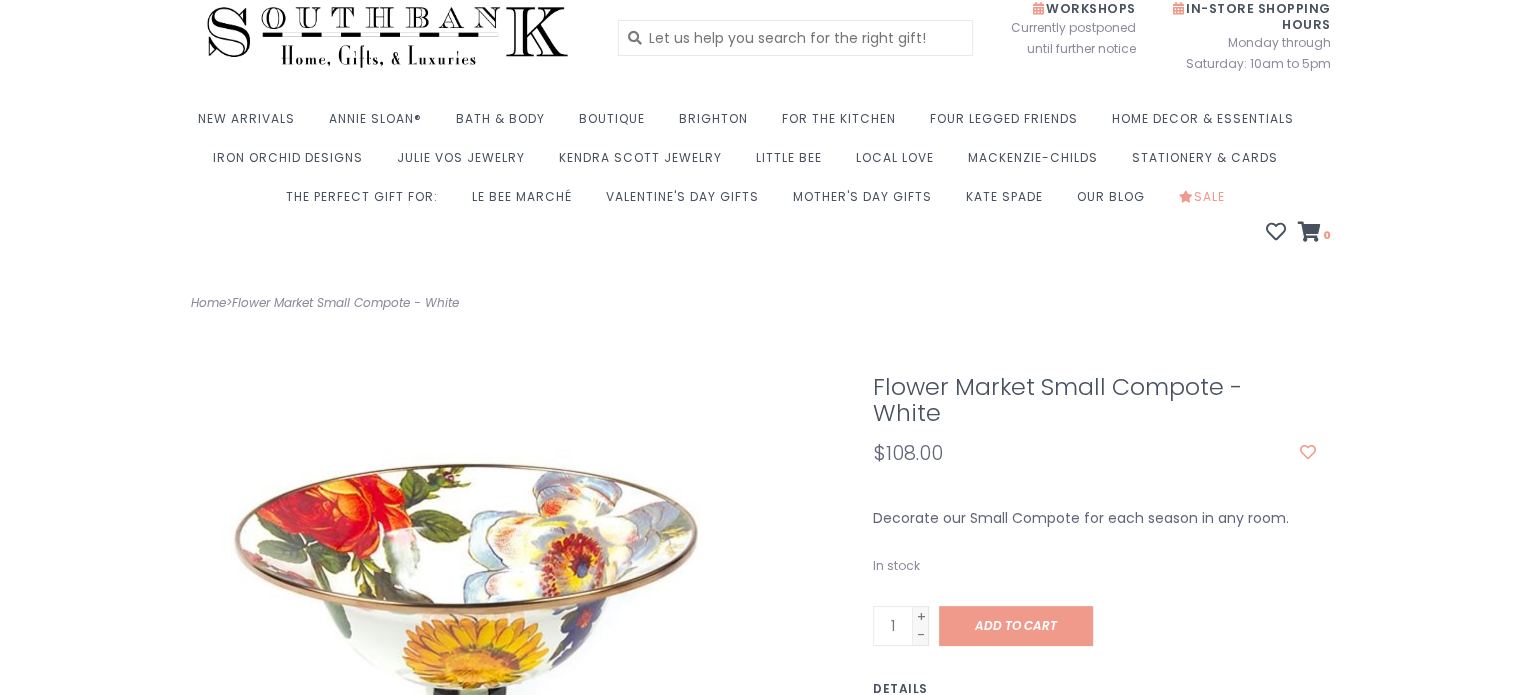 drag, startPoint x: 874, startPoint y: 380, endPoint x: 1204, endPoint y: 390, distance: 330.1515 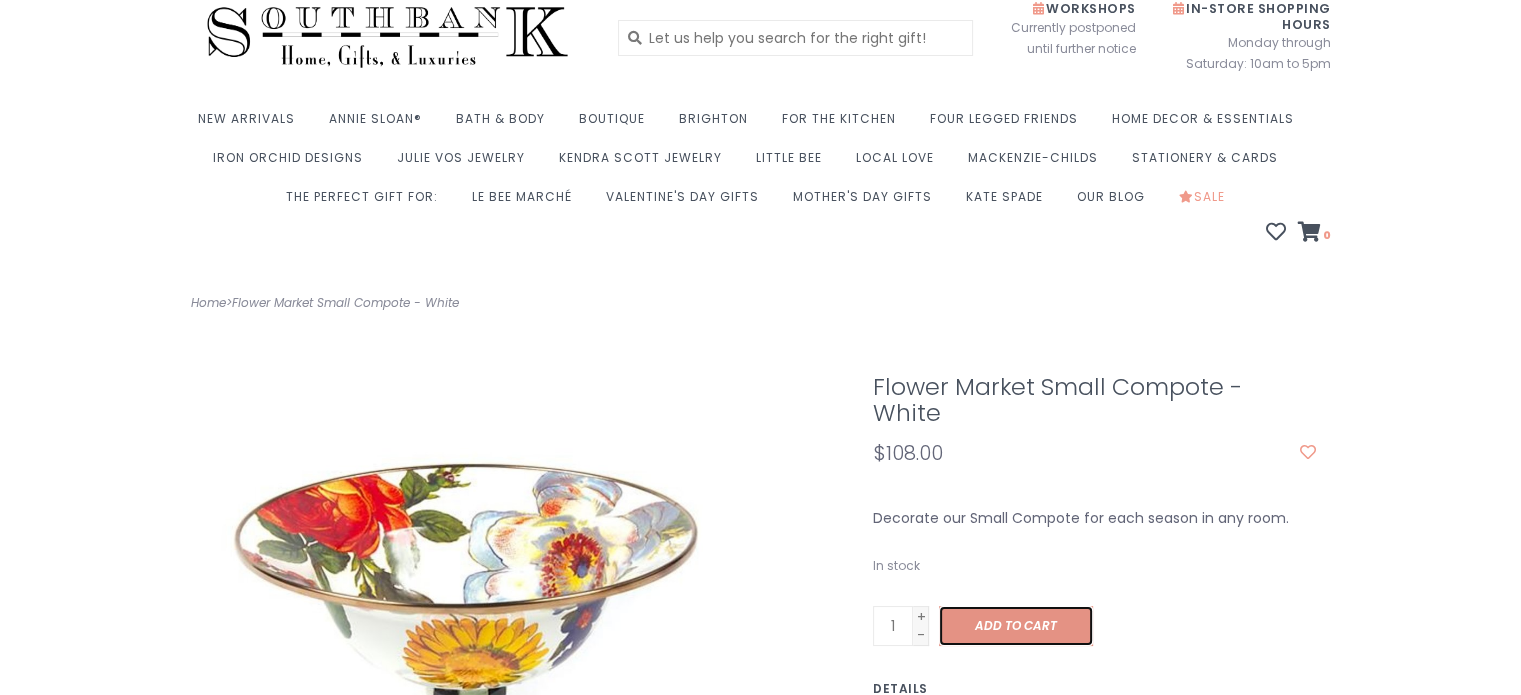 click on "Add to cart" at bounding box center (1016, 625) 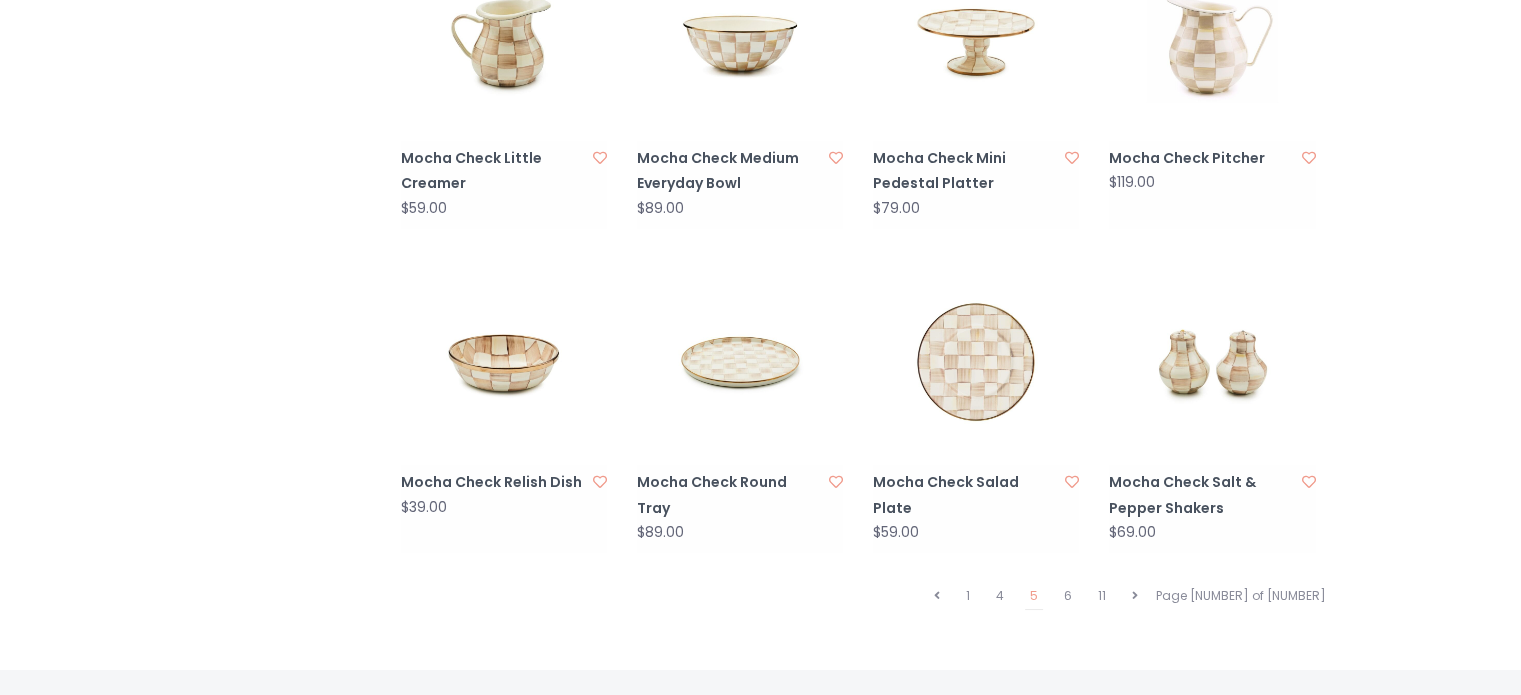 scroll, scrollTop: 1847, scrollLeft: 0, axis: vertical 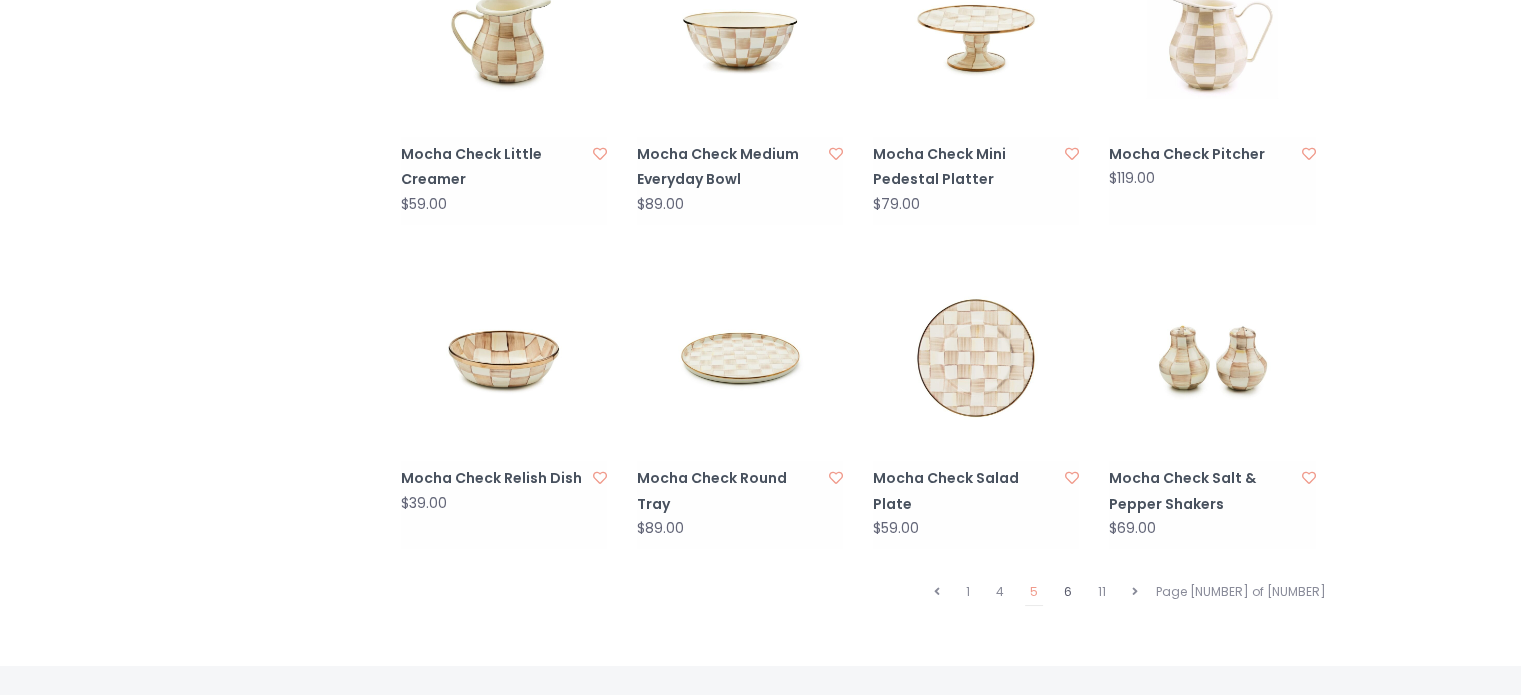 click on "6" at bounding box center [1068, 592] 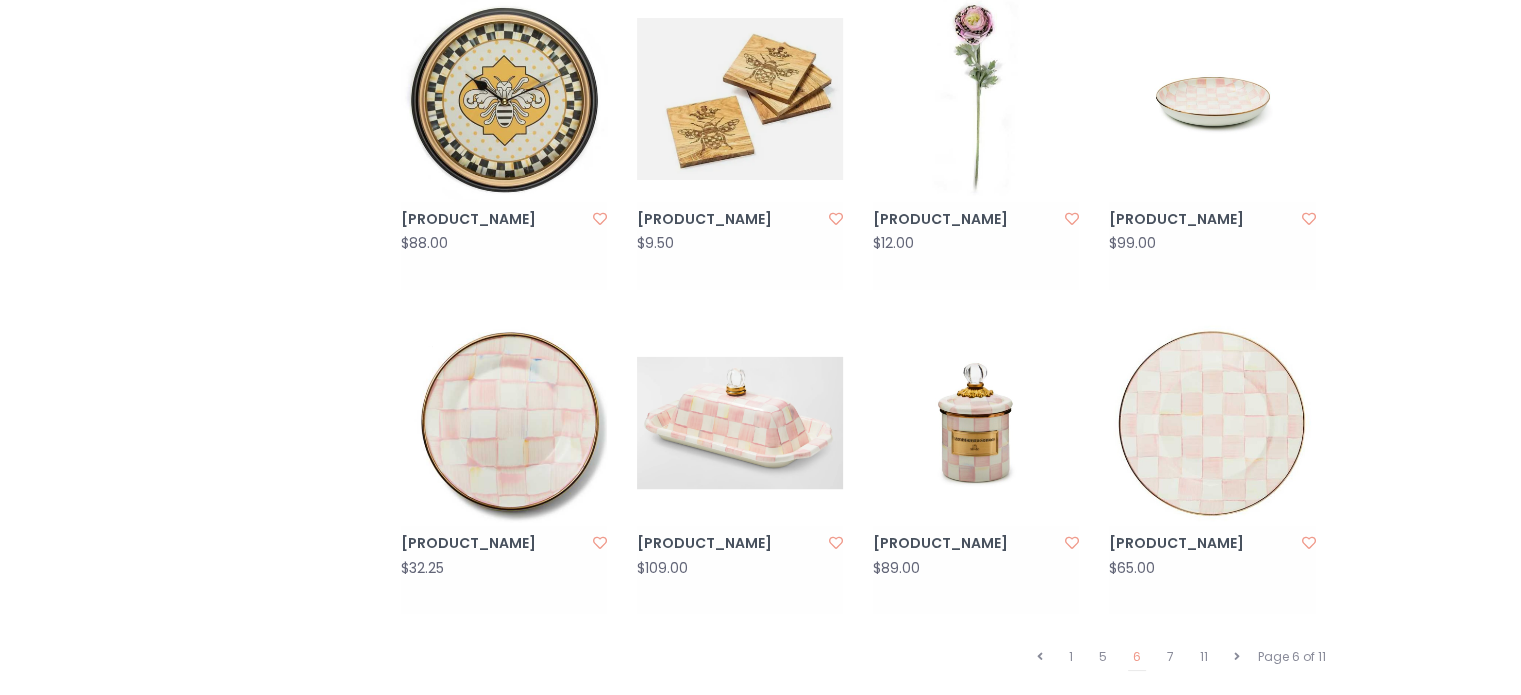 scroll, scrollTop: 1867, scrollLeft: 0, axis: vertical 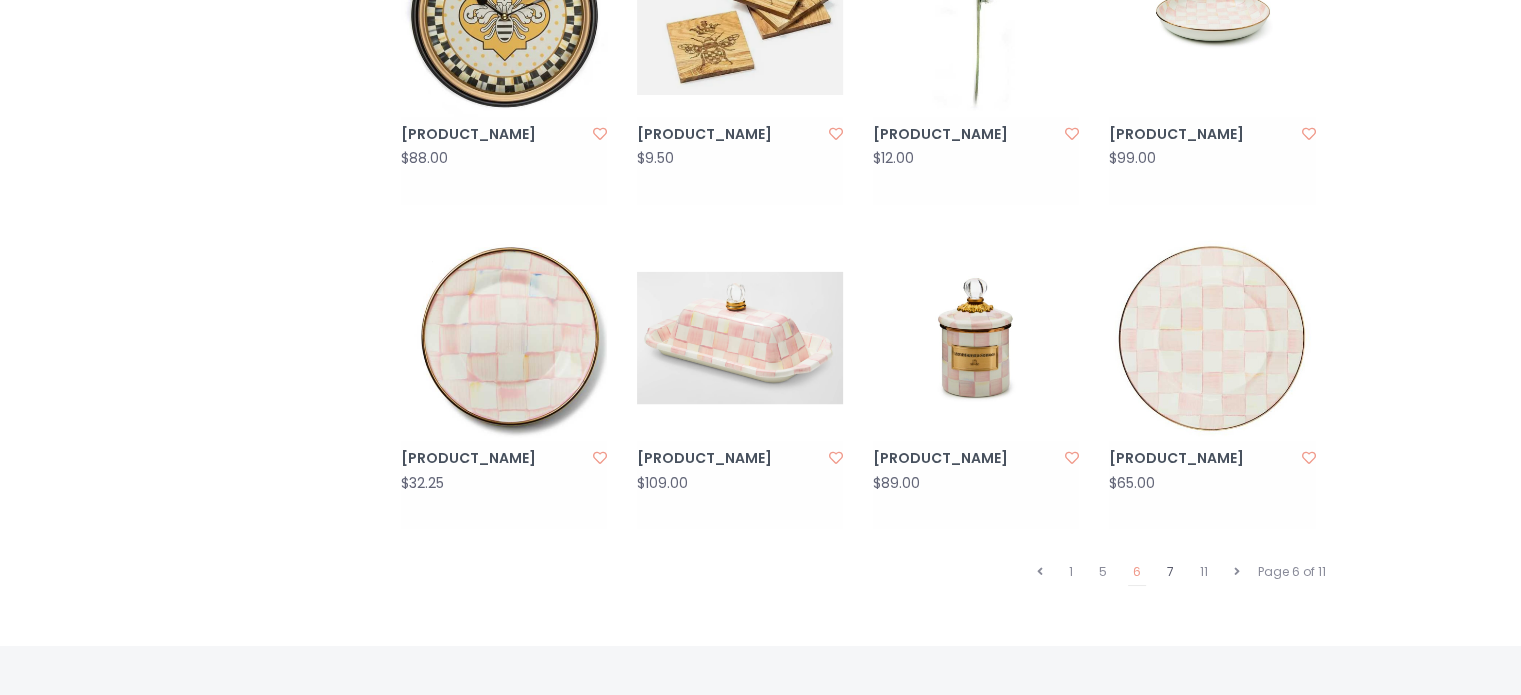 click on "7" at bounding box center [1170, 572] 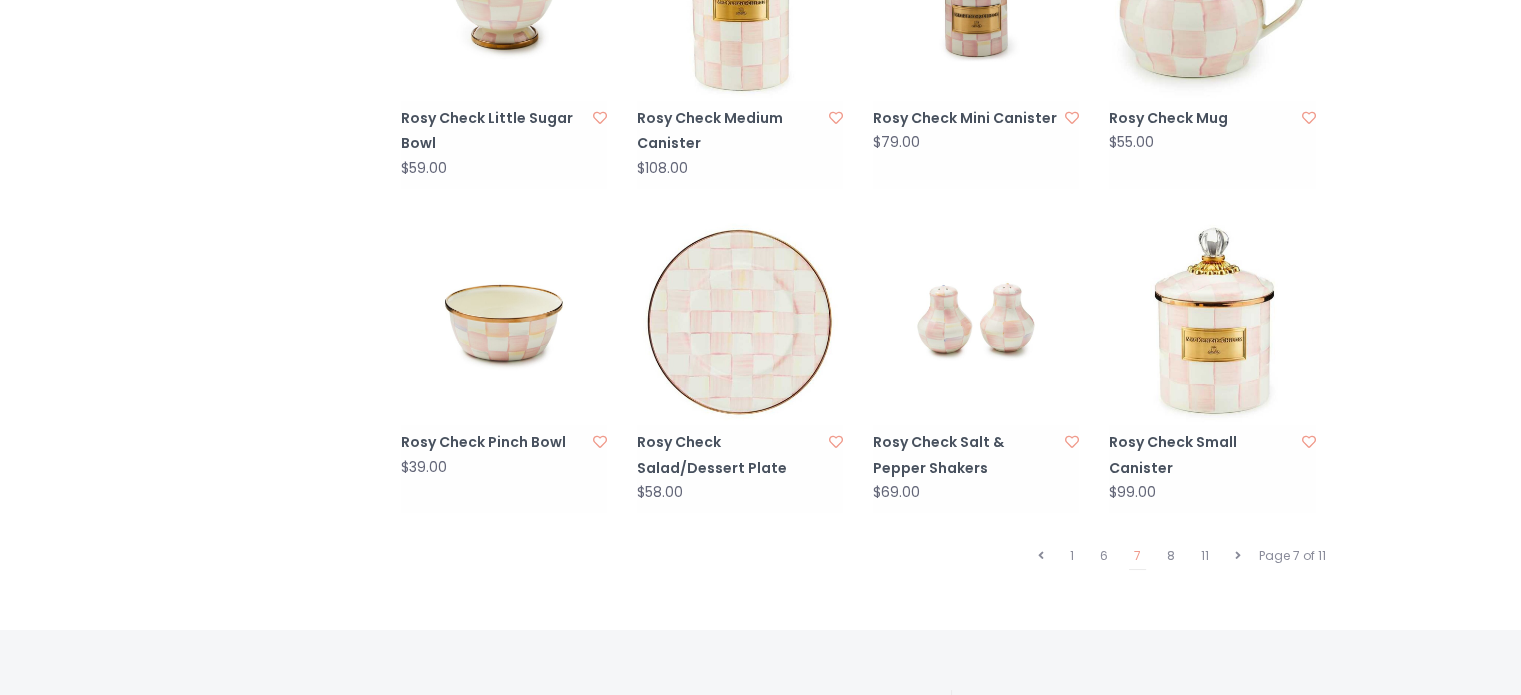 scroll, scrollTop: 1884, scrollLeft: 0, axis: vertical 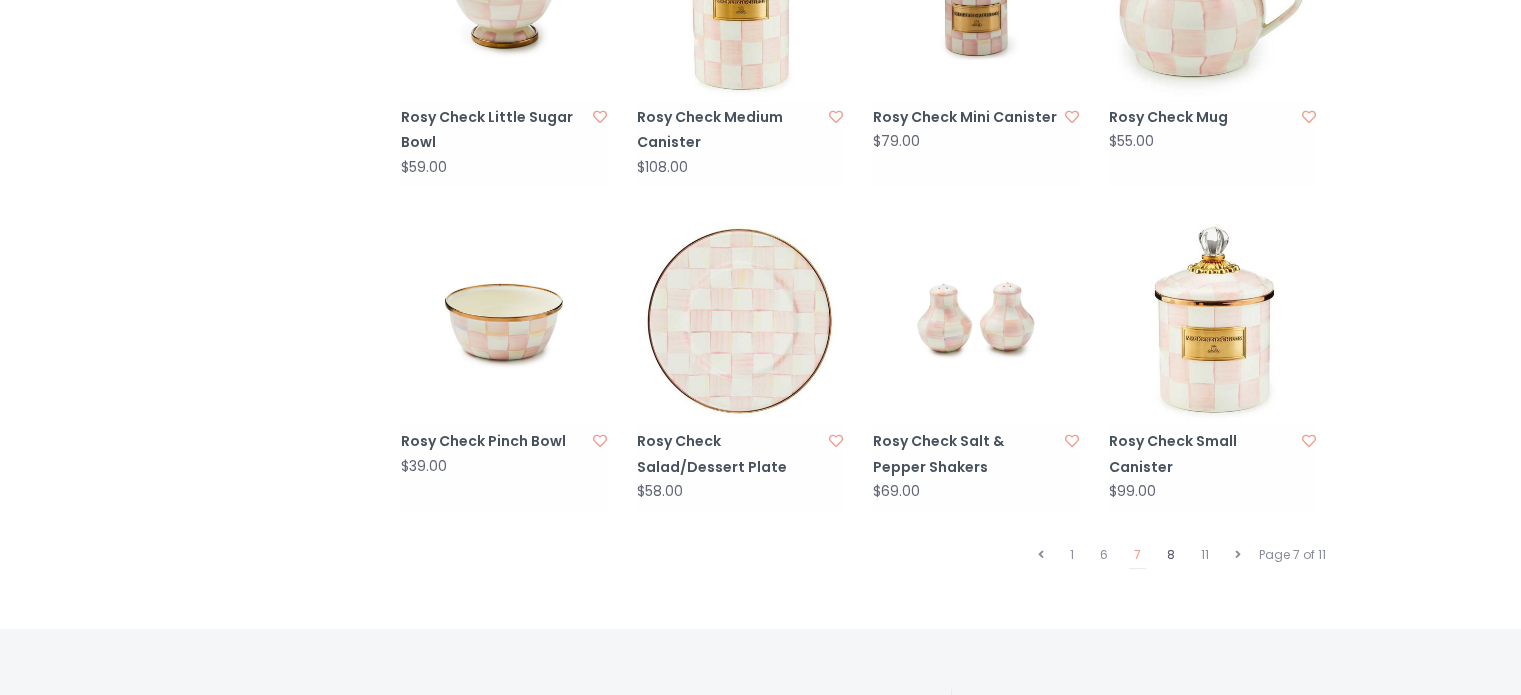 click on "8" at bounding box center (1171, 555) 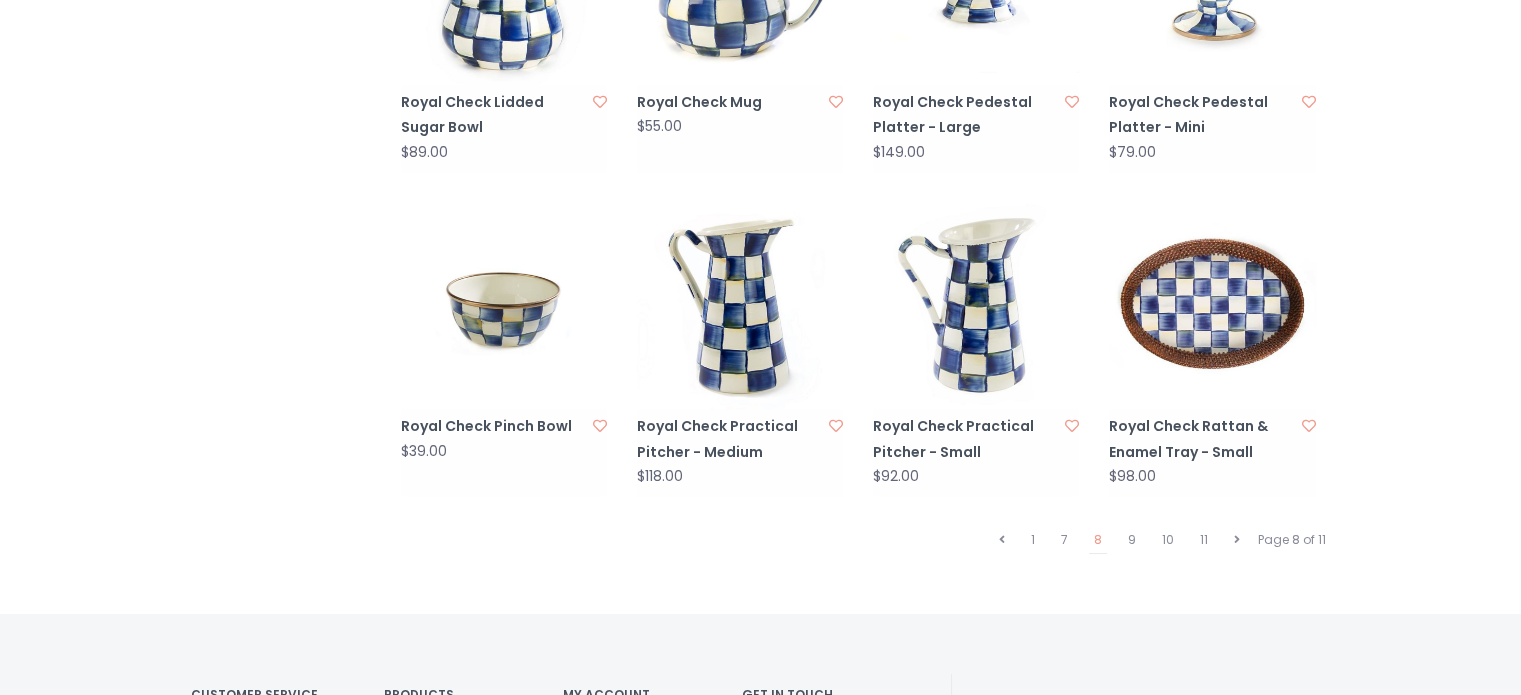 scroll, scrollTop: 1904, scrollLeft: 0, axis: vertical 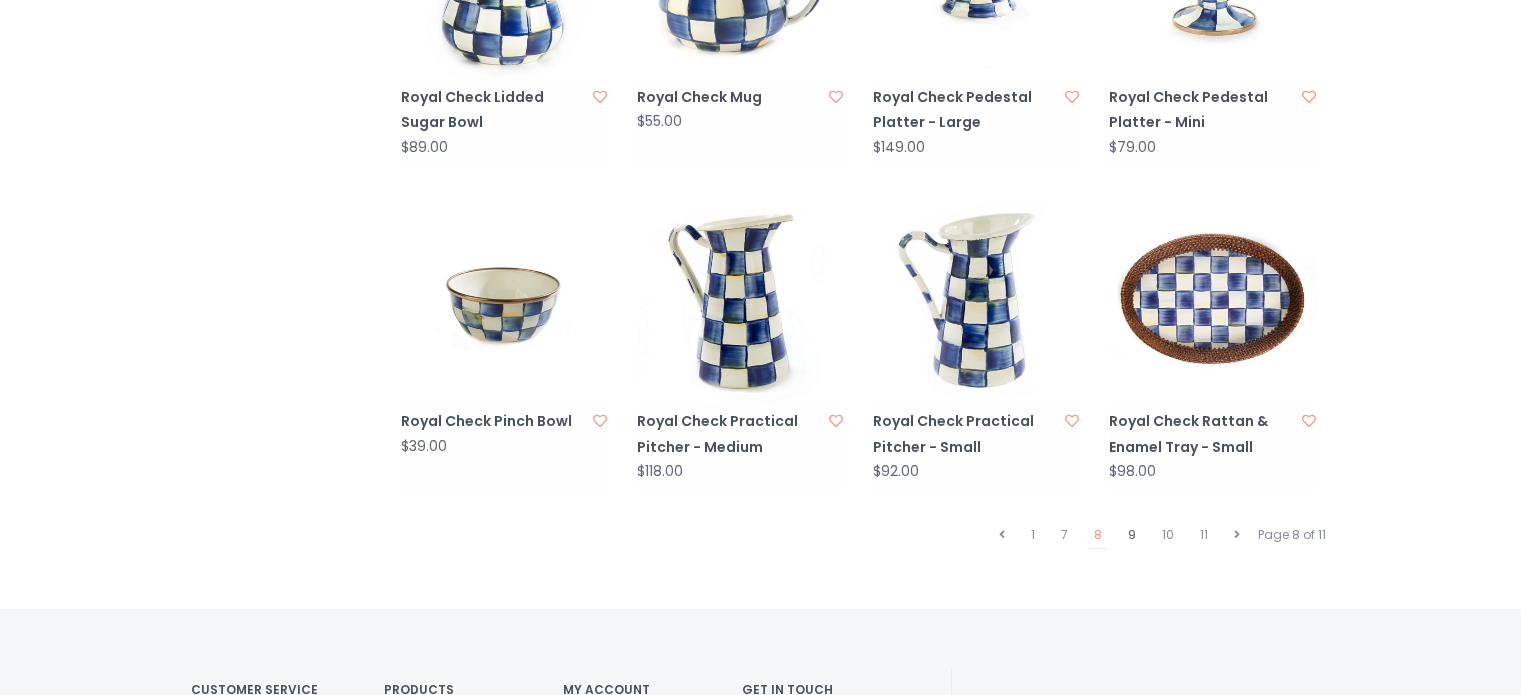 click on "9" at bounding box center (1132, 535) 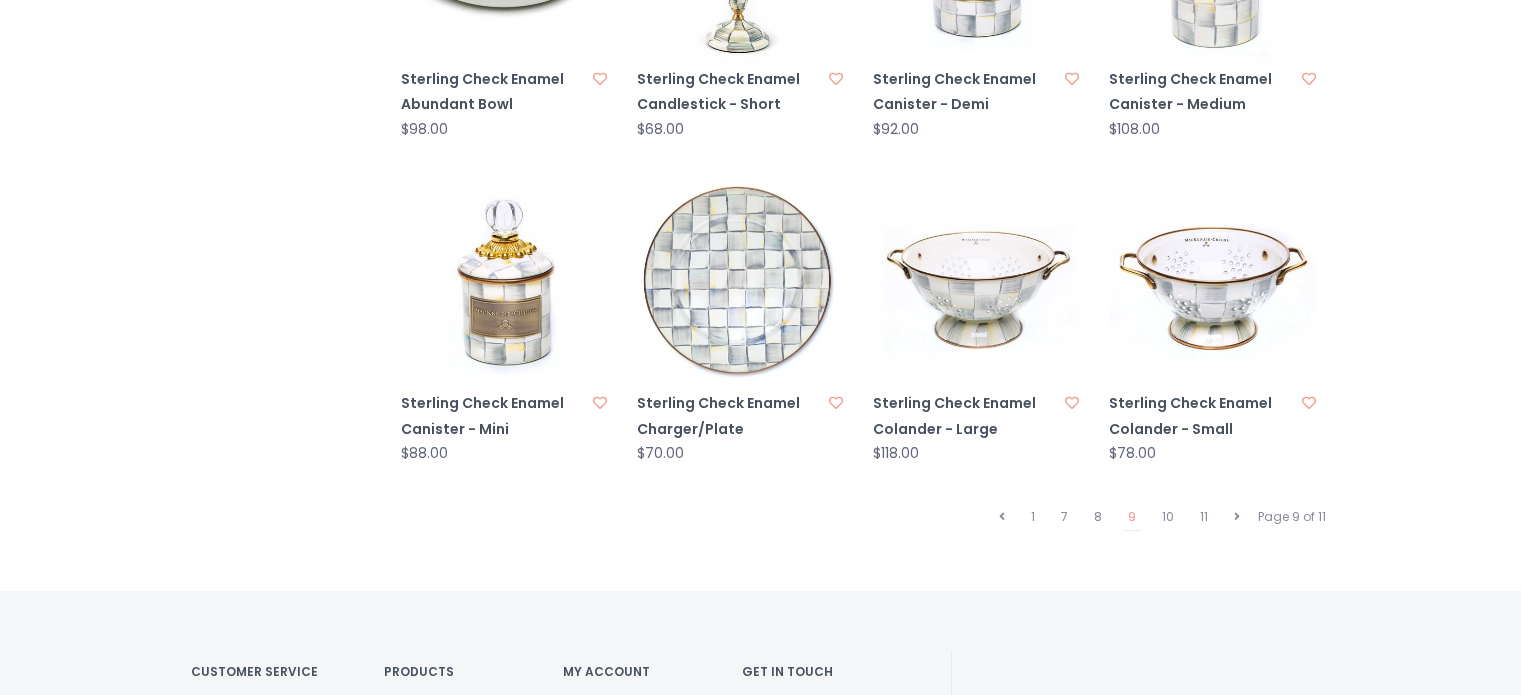 scroll, scrollTop: 1923, scrollLeft: 0, axis: vertical 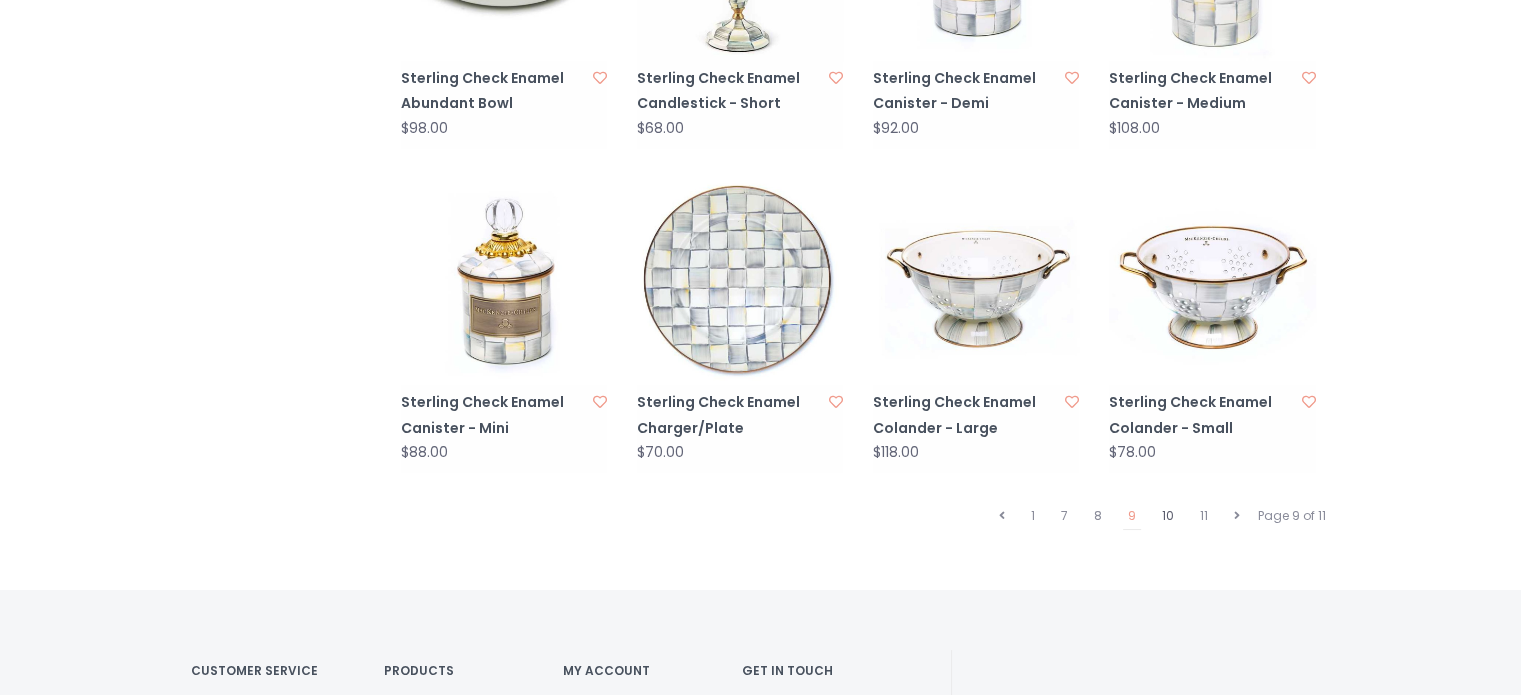 click on "10" at bounding box center (1168, 516) 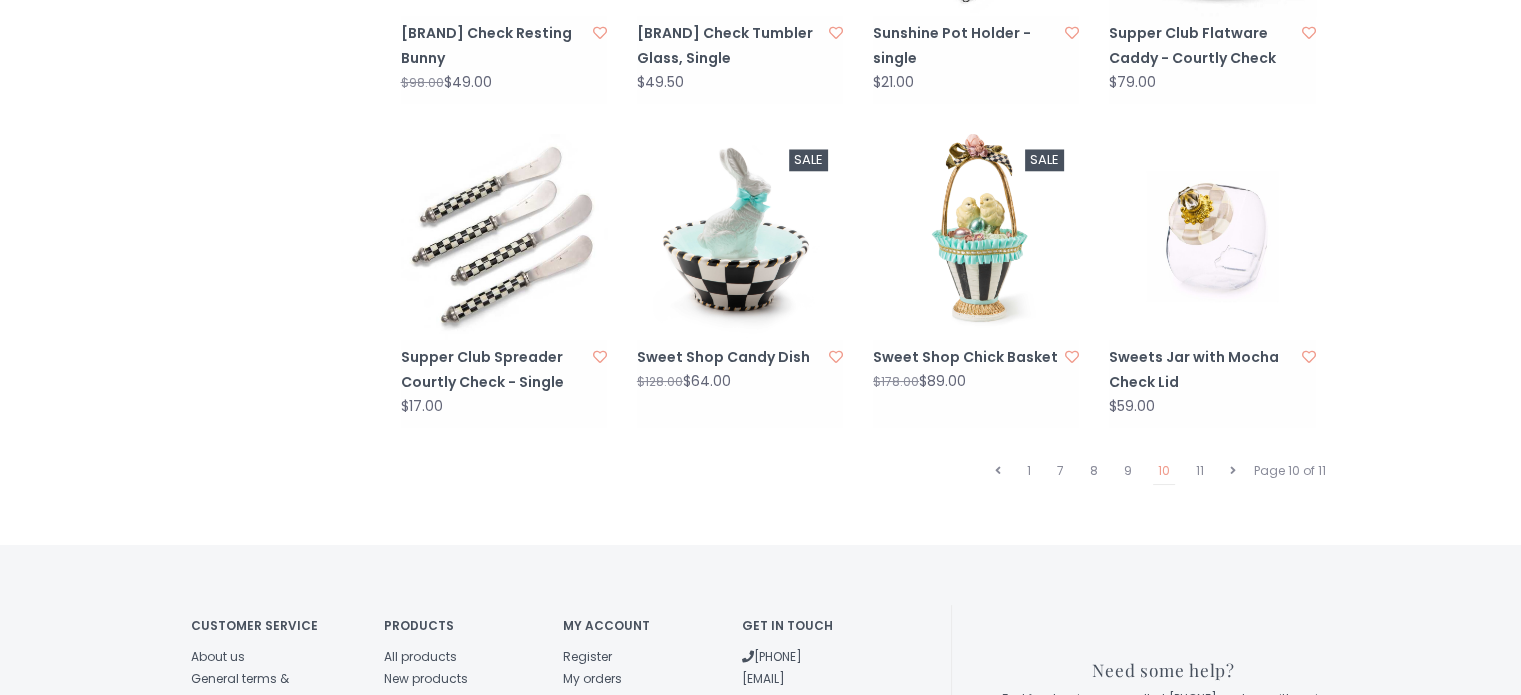 scroll, scrollTop: 1983, scrollLeft: 0, axis: vertical 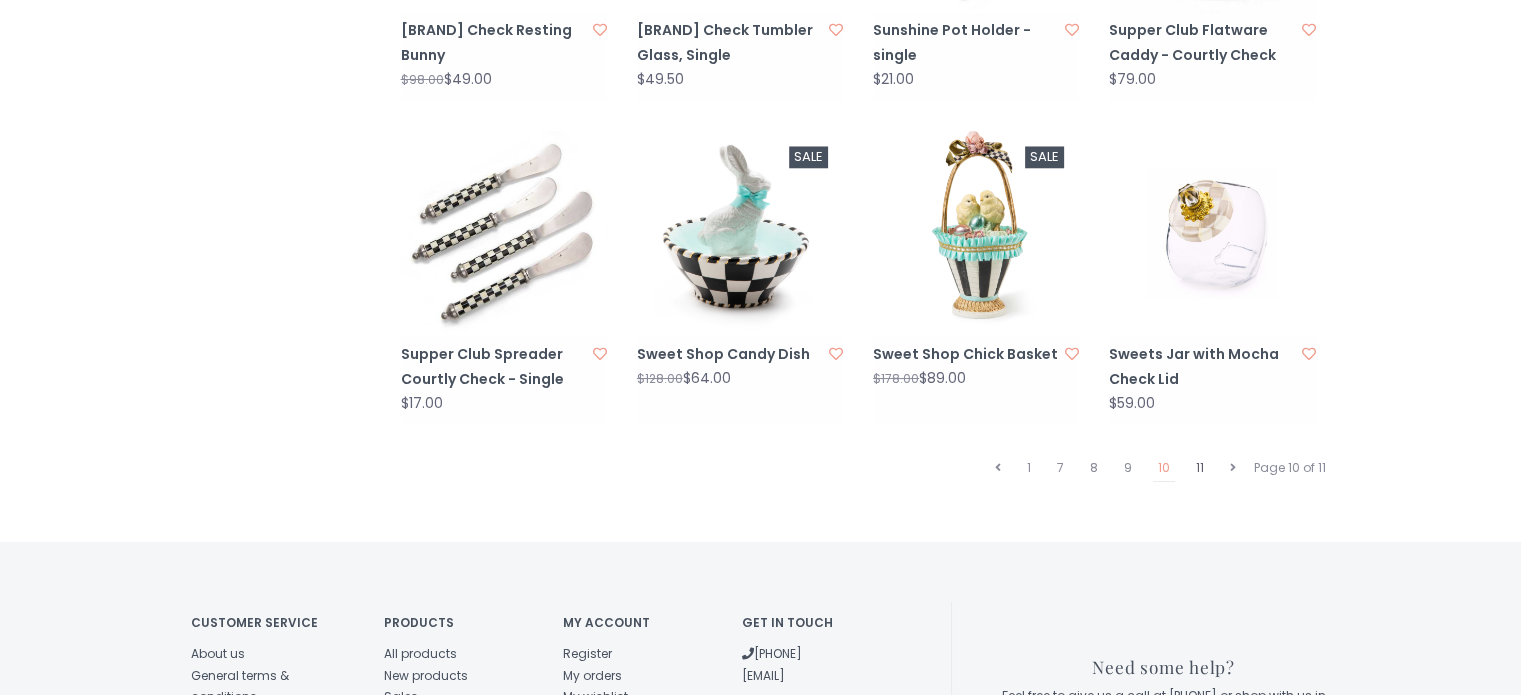 click on "11" at bounding box center (1200, 468) 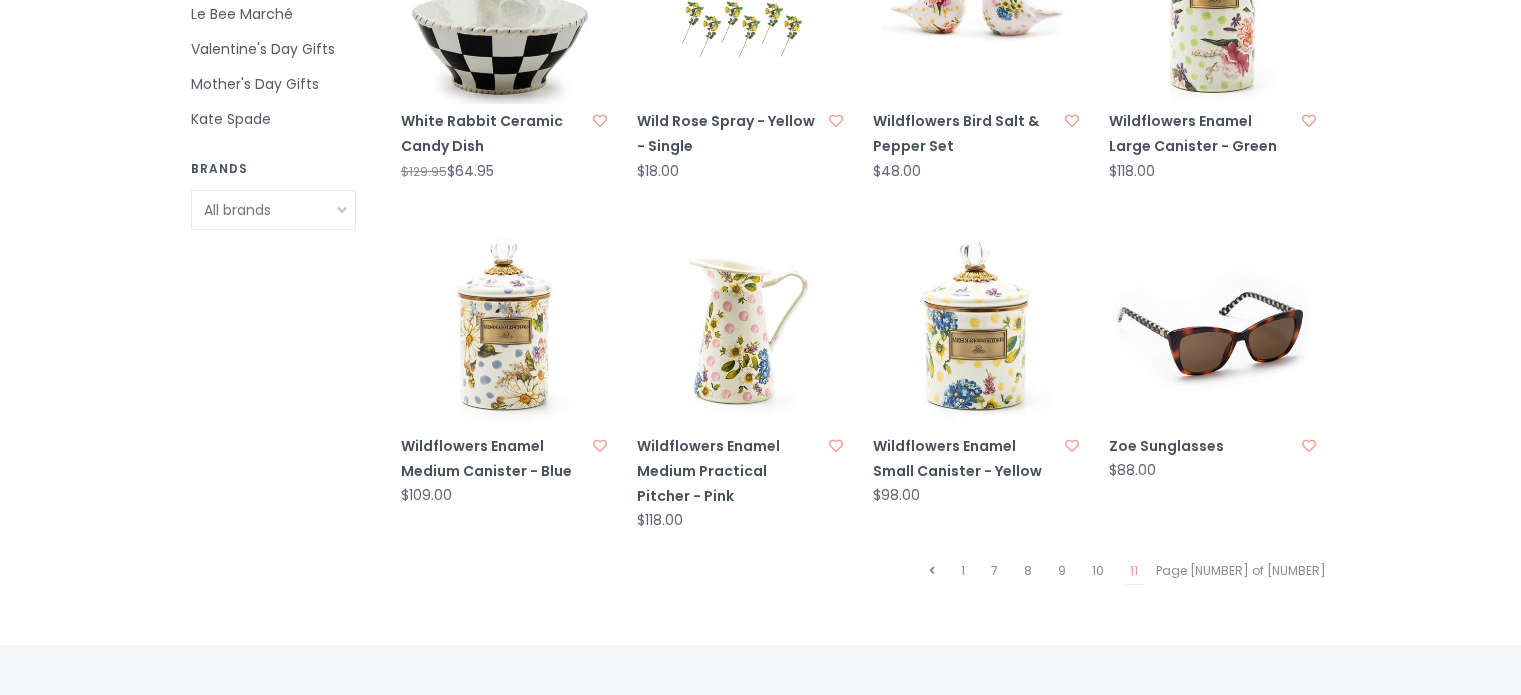 scroll, scrollTop: 1244, scrollLeft: 0, axis: vertical 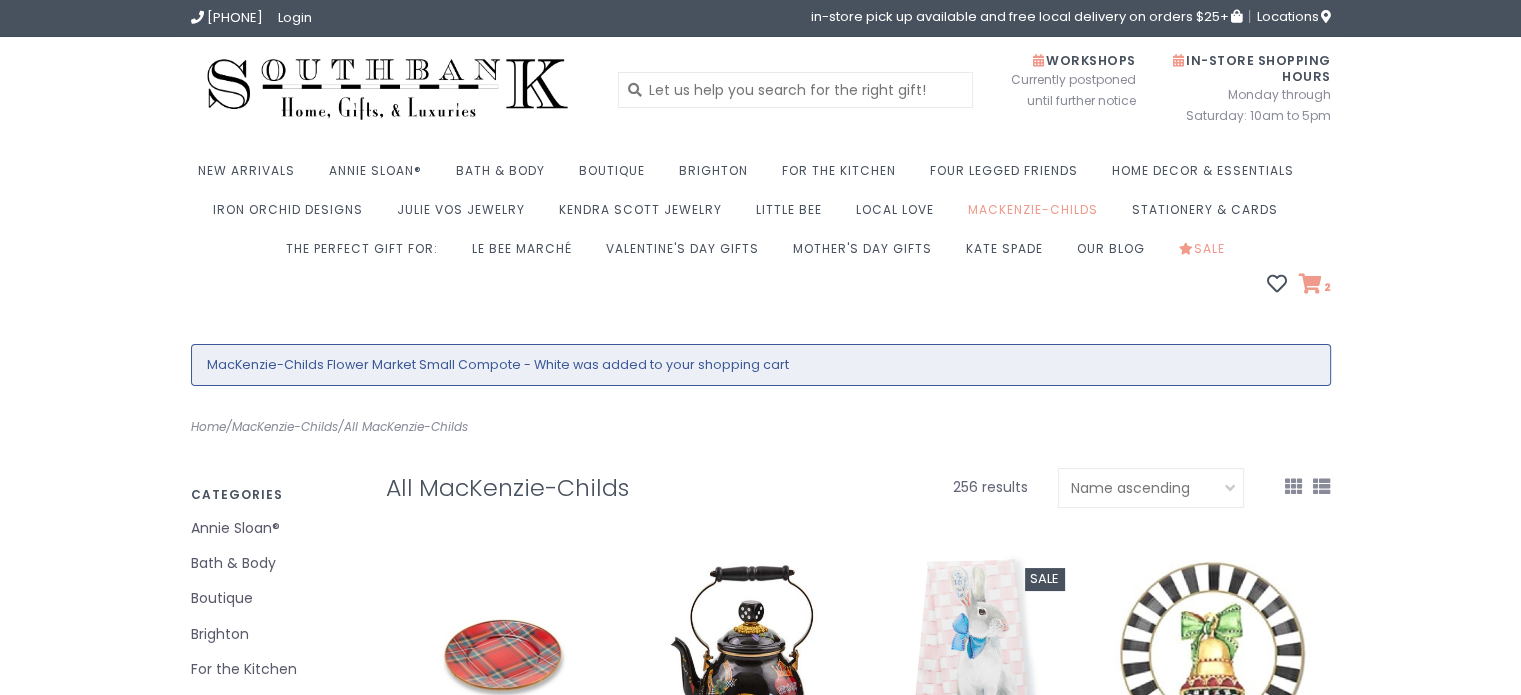 click at bounding box center (1310, 284) 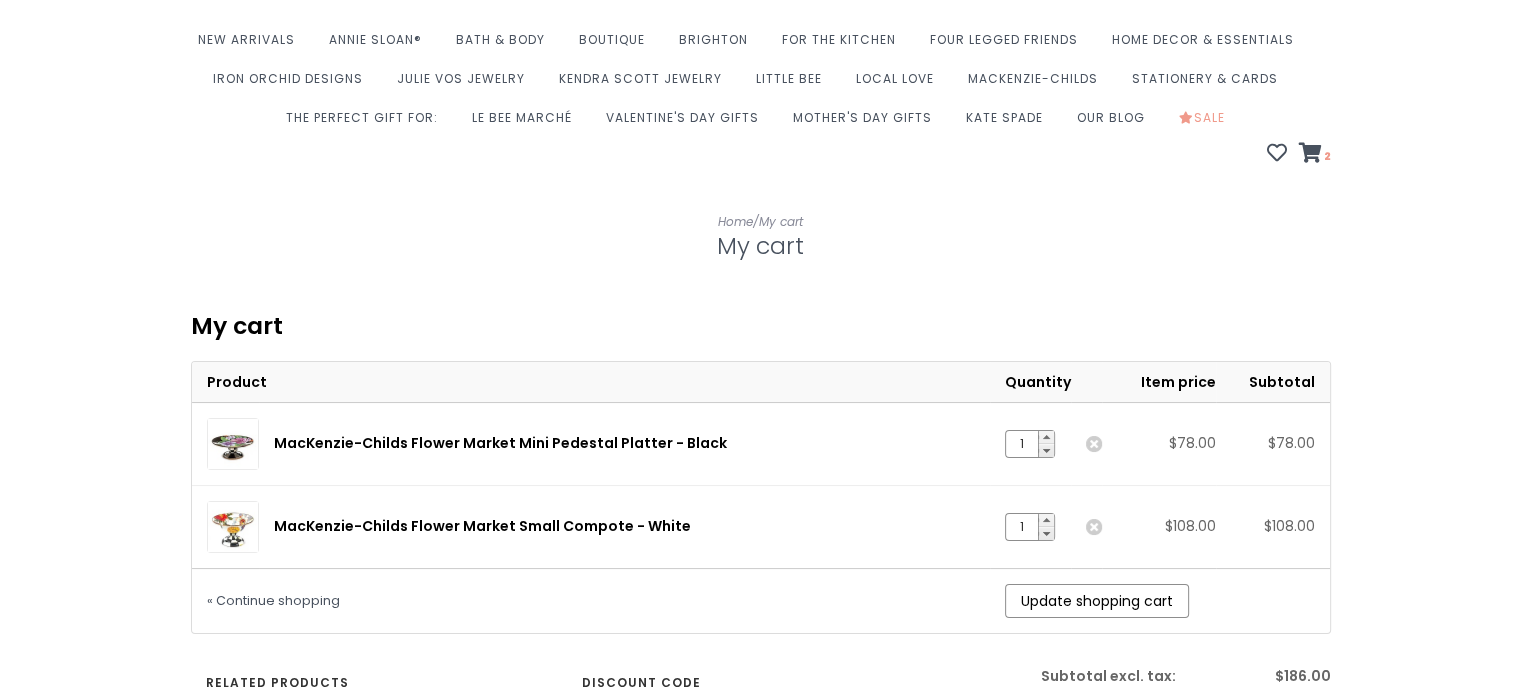 scroll, scrollTop: 0, scrollLeft: 0, axis: both 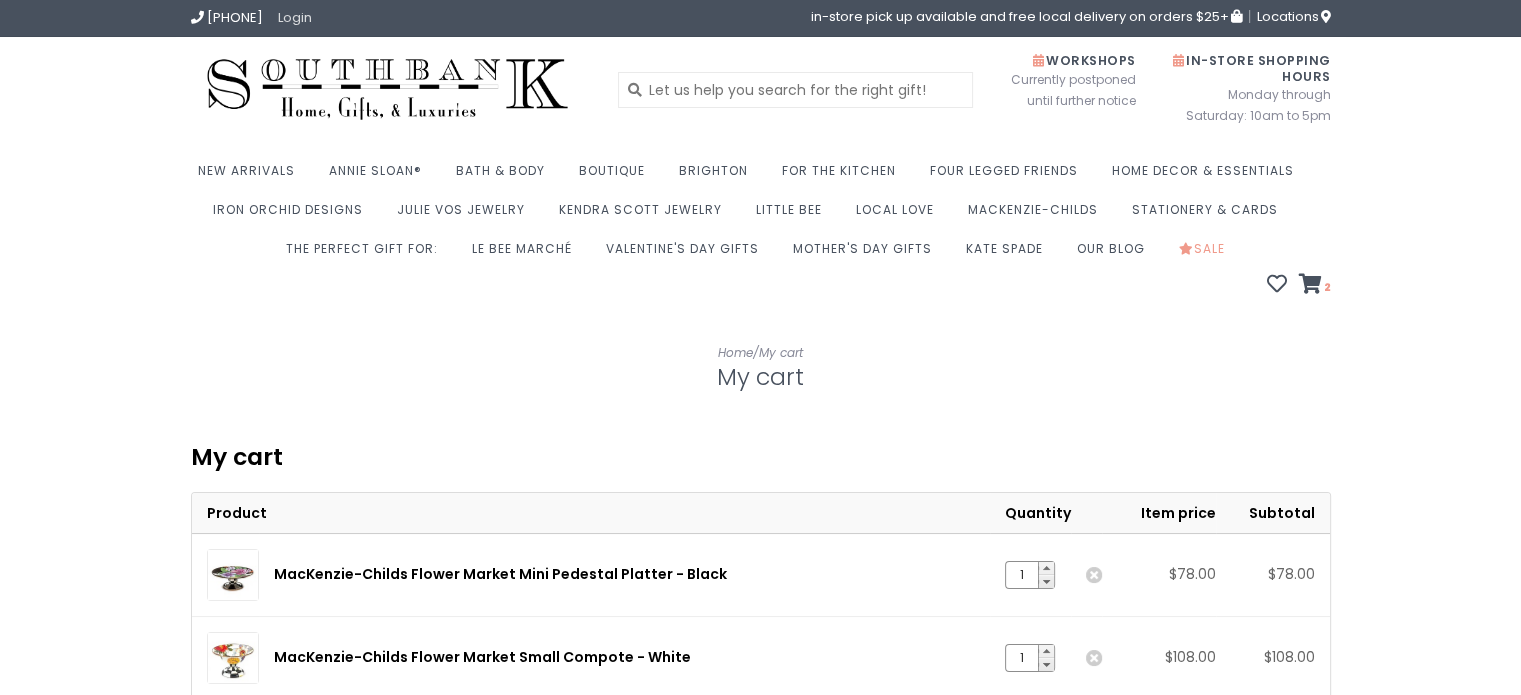 click on "Login" at bounding box center [295, 17] 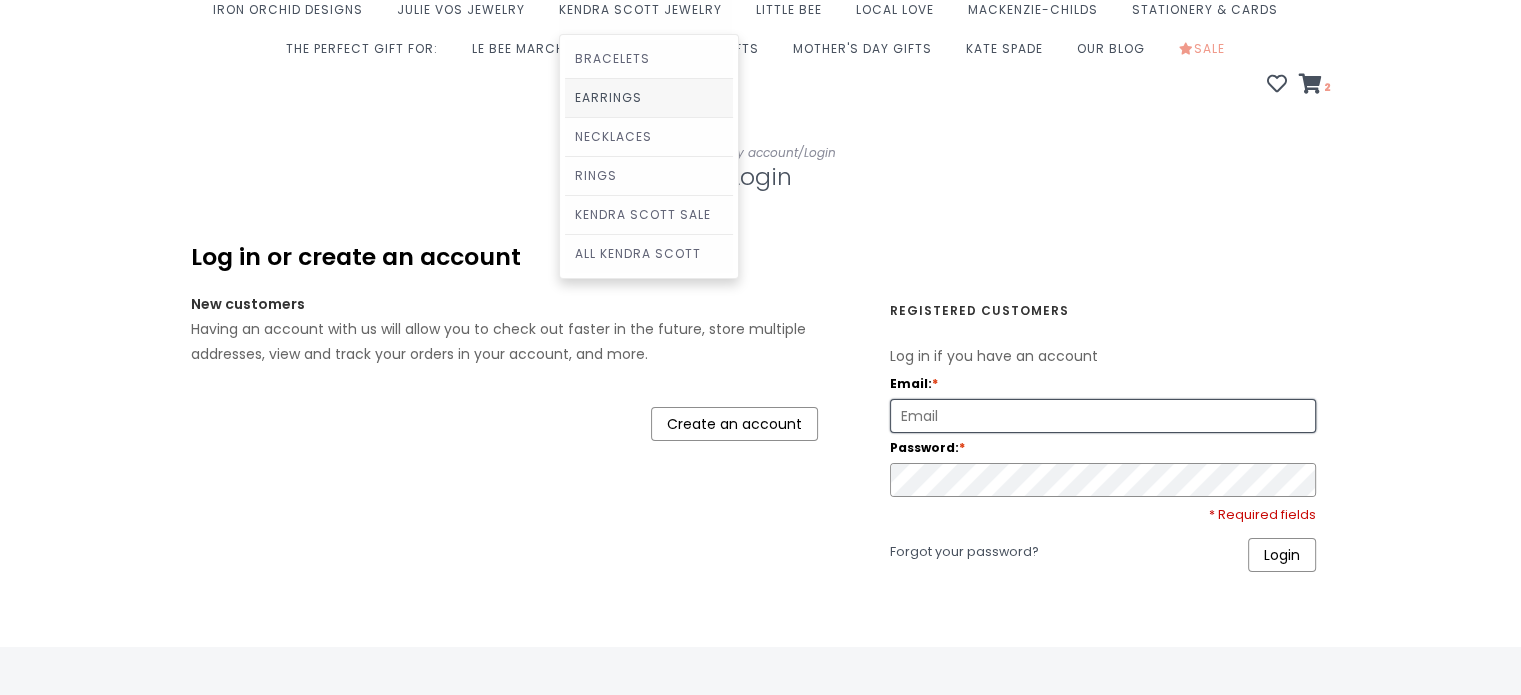 scroll, scrollTop: 204, scrollLeft: 0, axis: vertical 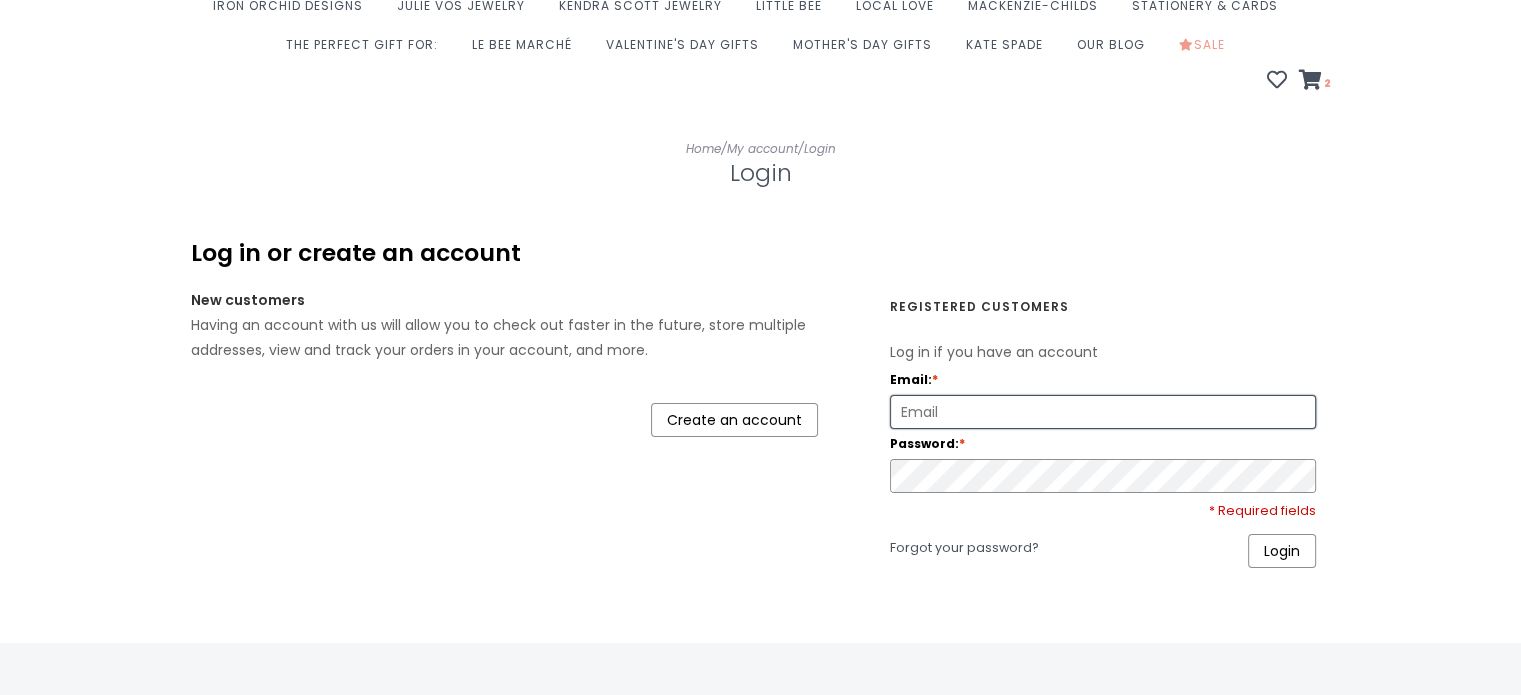 click on "Create an account" at bounding box center (734, 420) 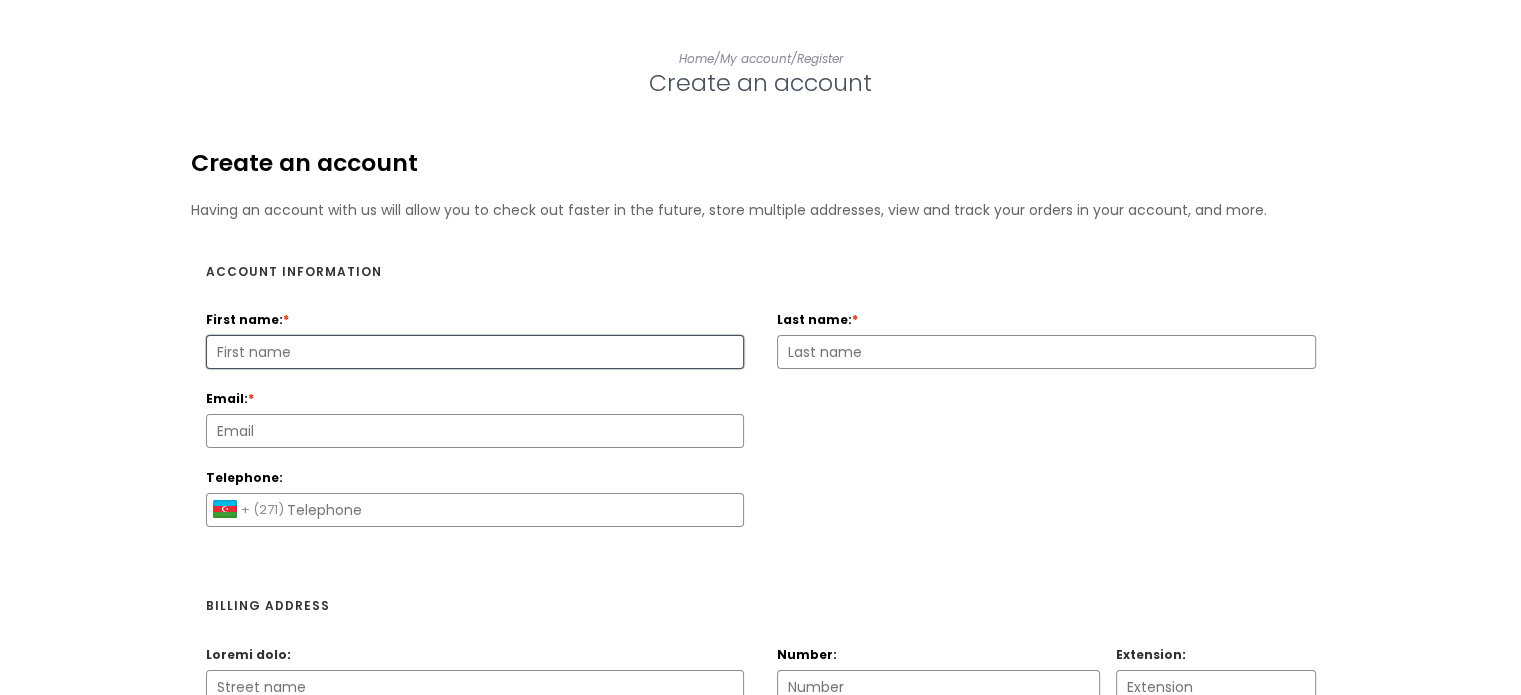 scroll, scrollTop: 304, scrollLeft: 0, axis: vertical 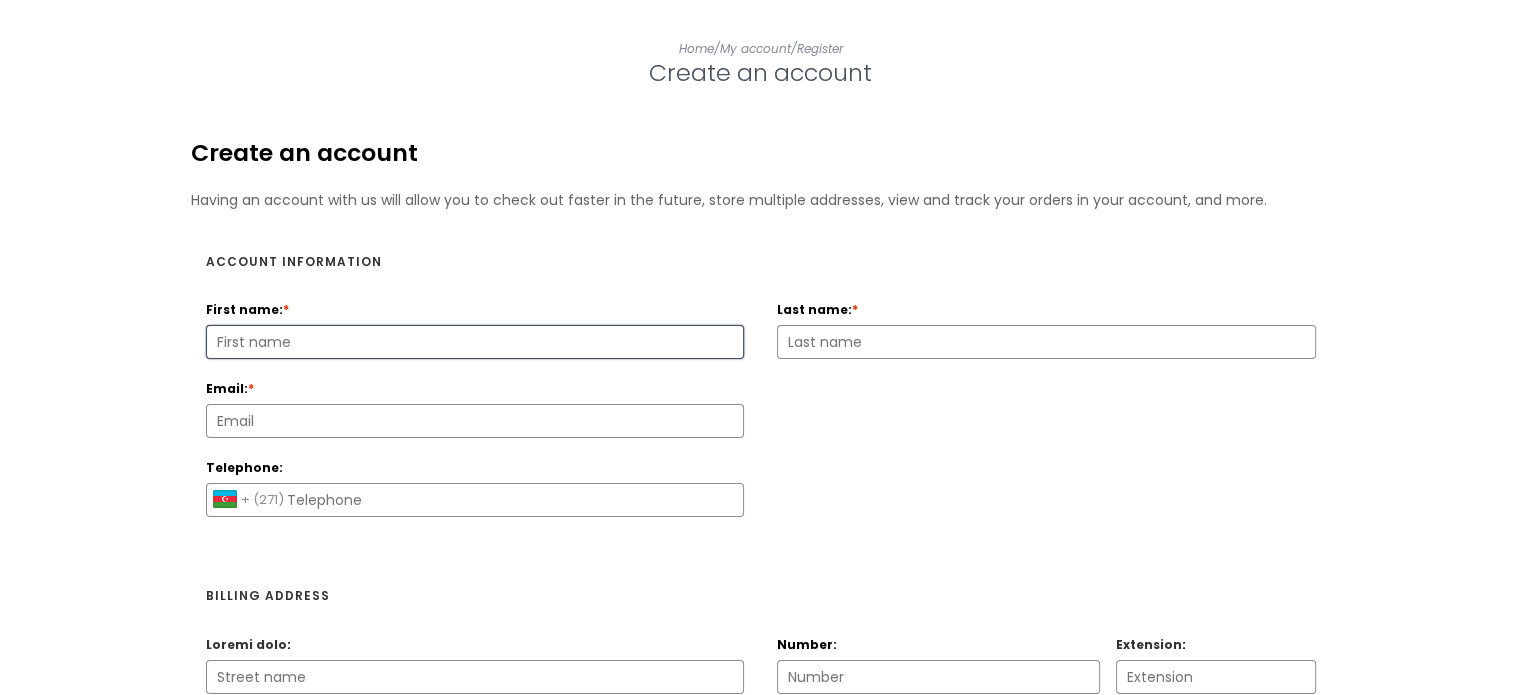 click on "First name:" at bounding box center (475, 342) 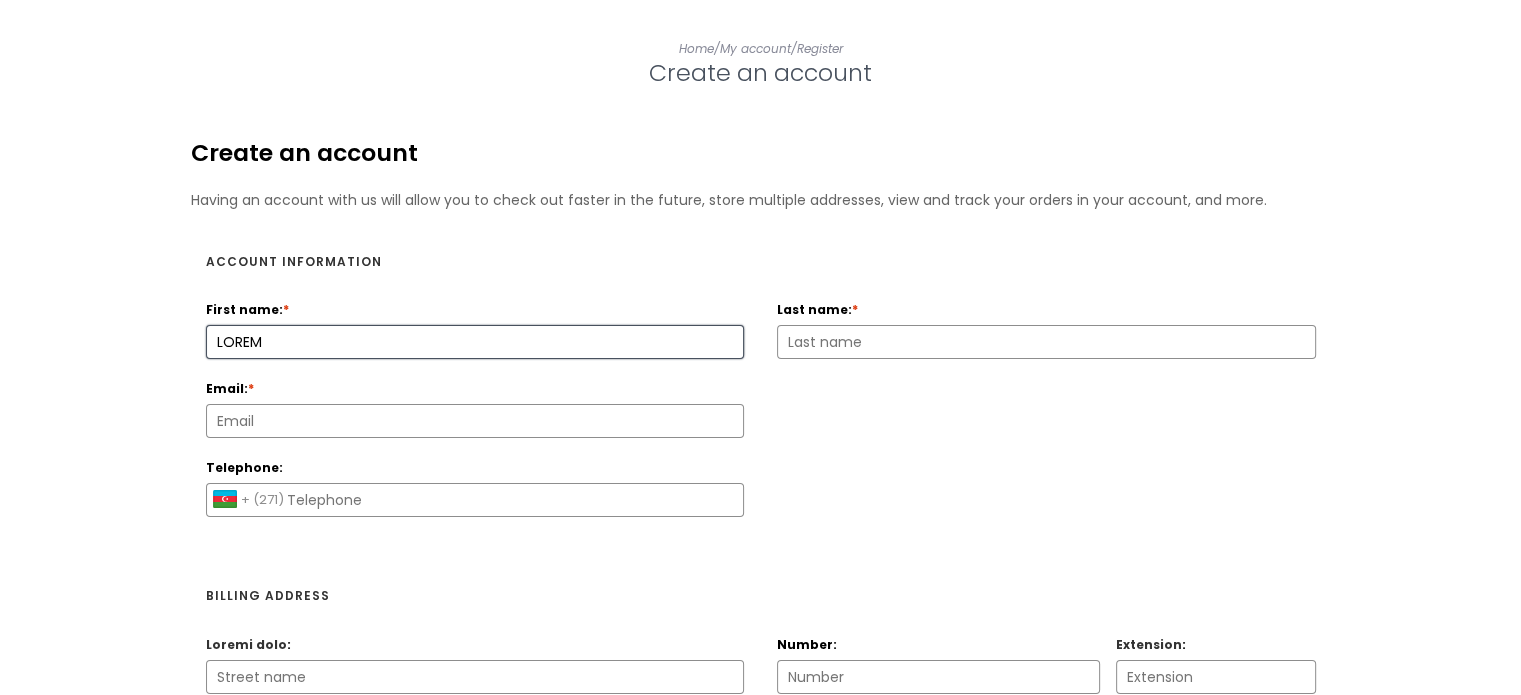 type on "LOREM" 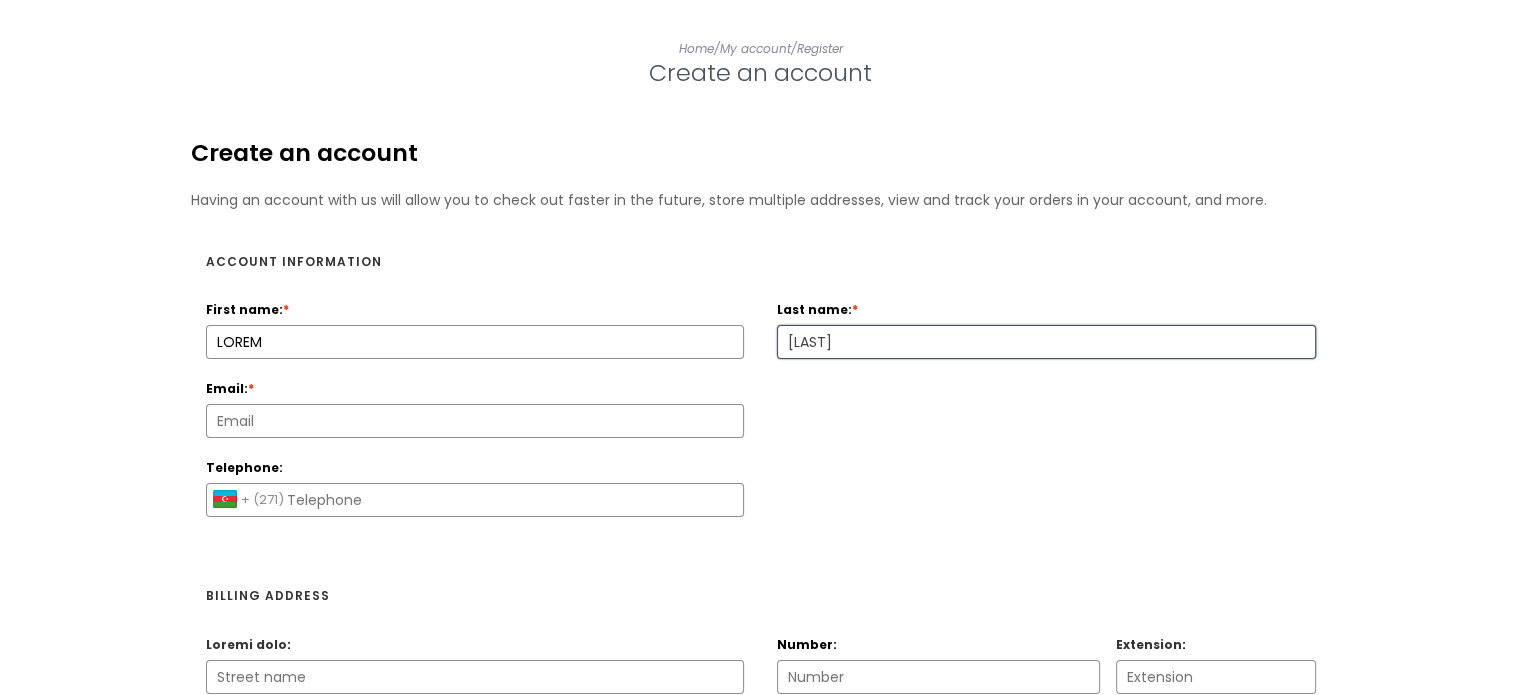 type on "[LAST]" 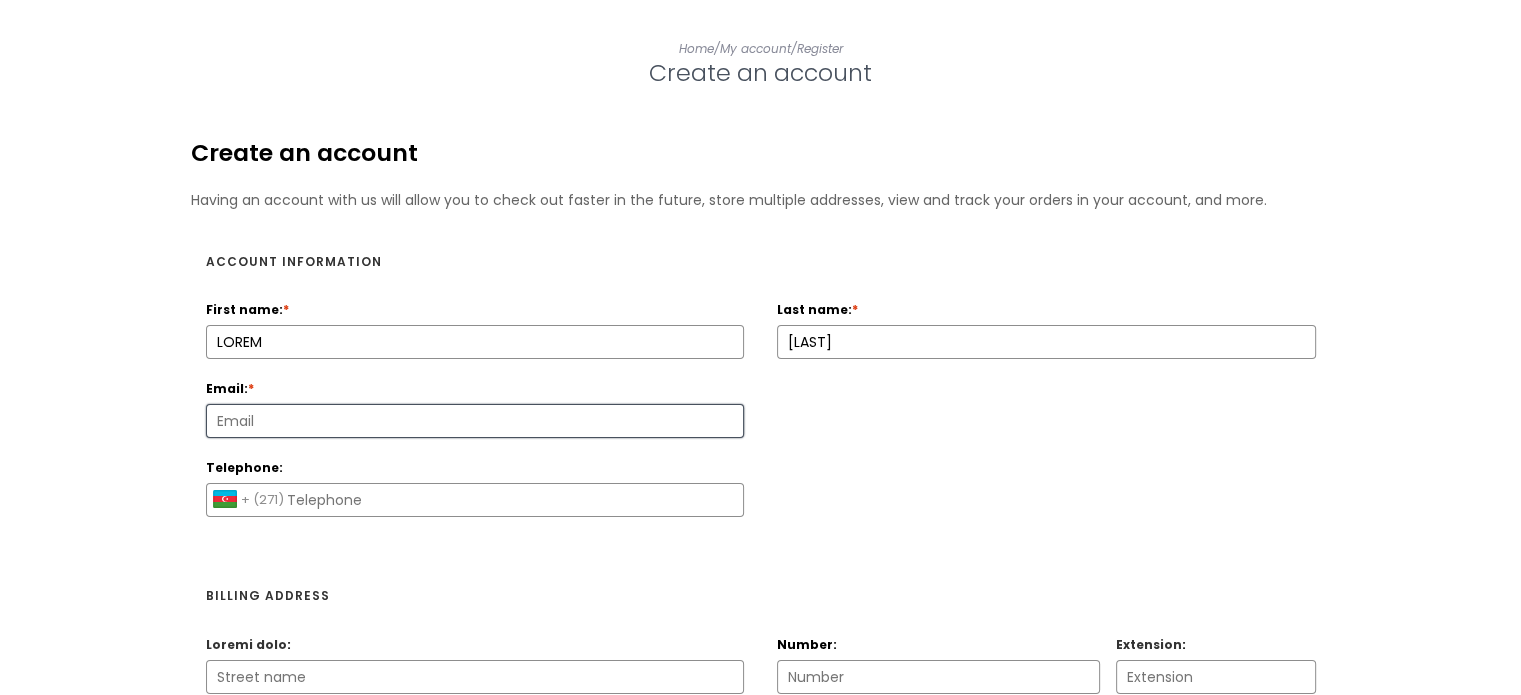 click on "Email:      *" at bounding box center [475, 421] 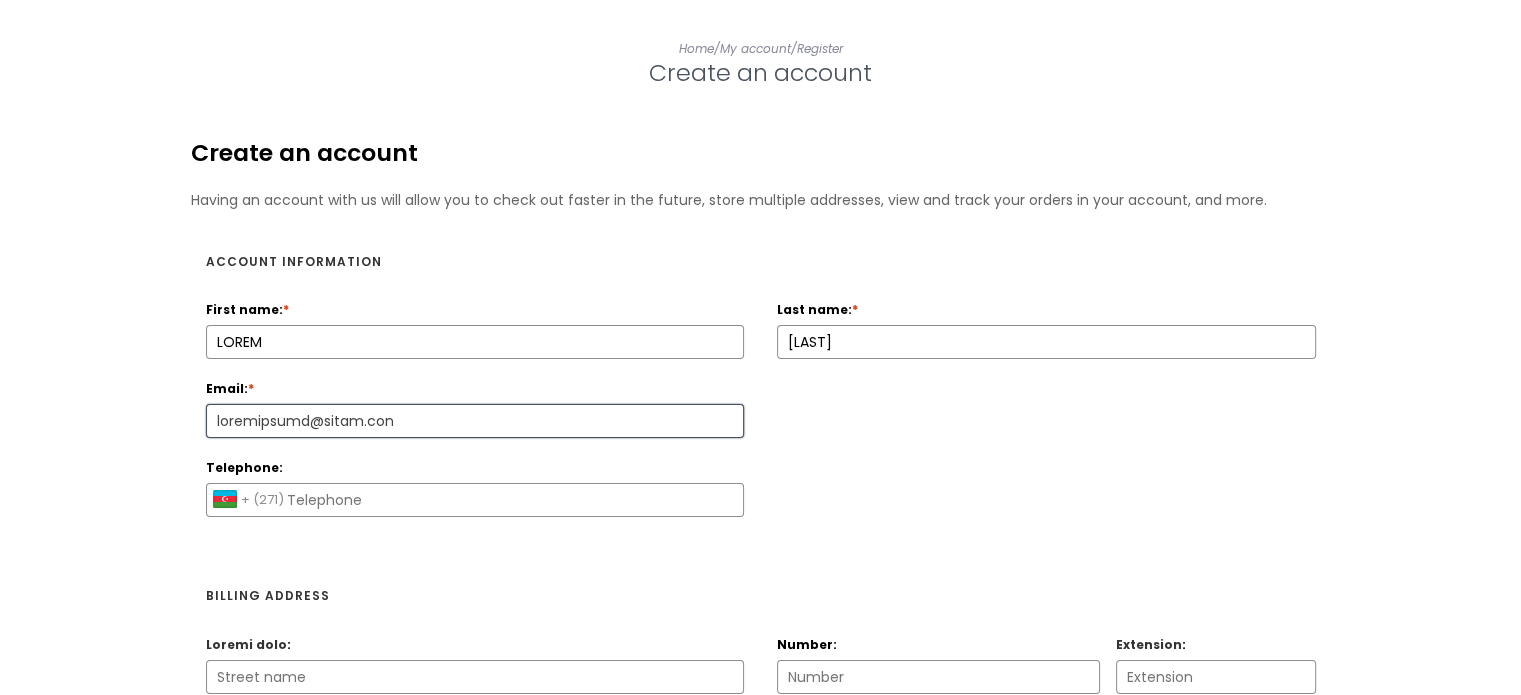 type on "loremipsumd@sitam.con" 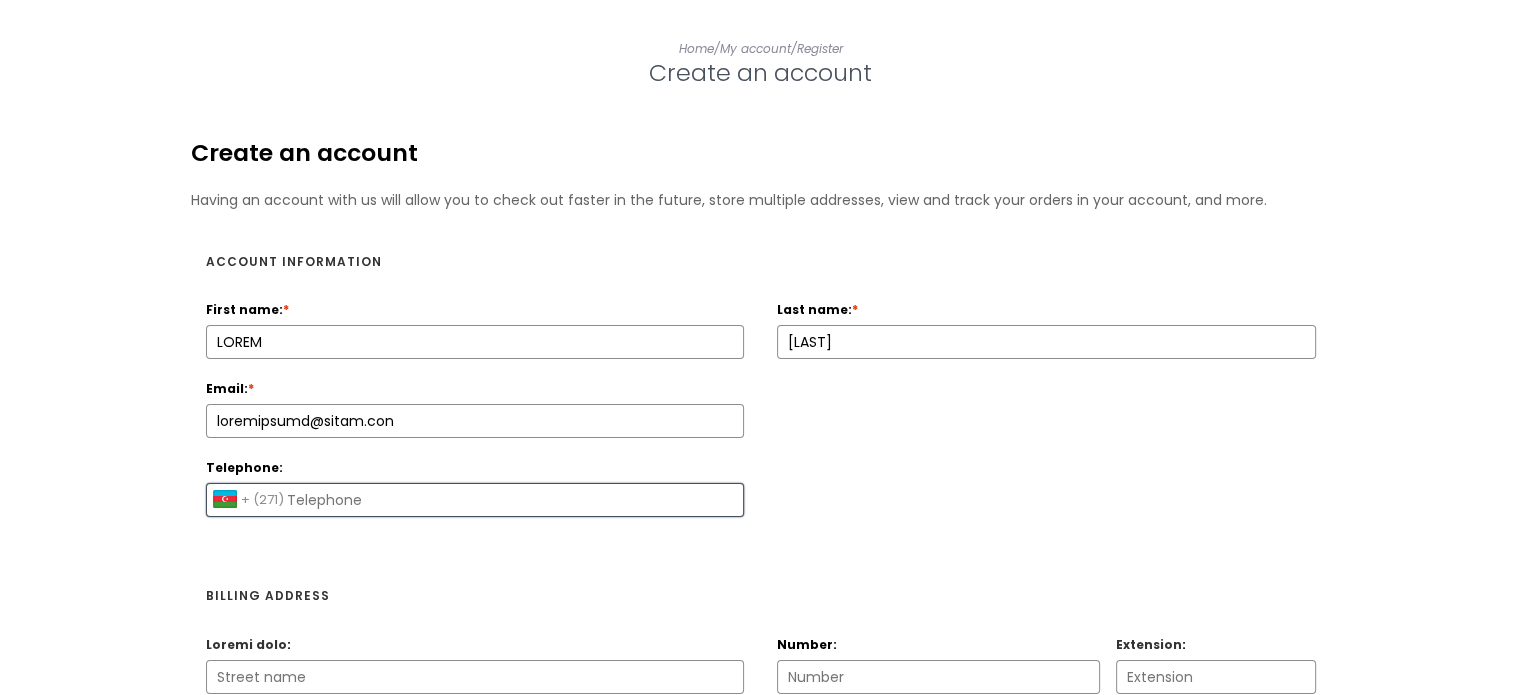 click on "Telephone:" at bounding box center (475, 500) 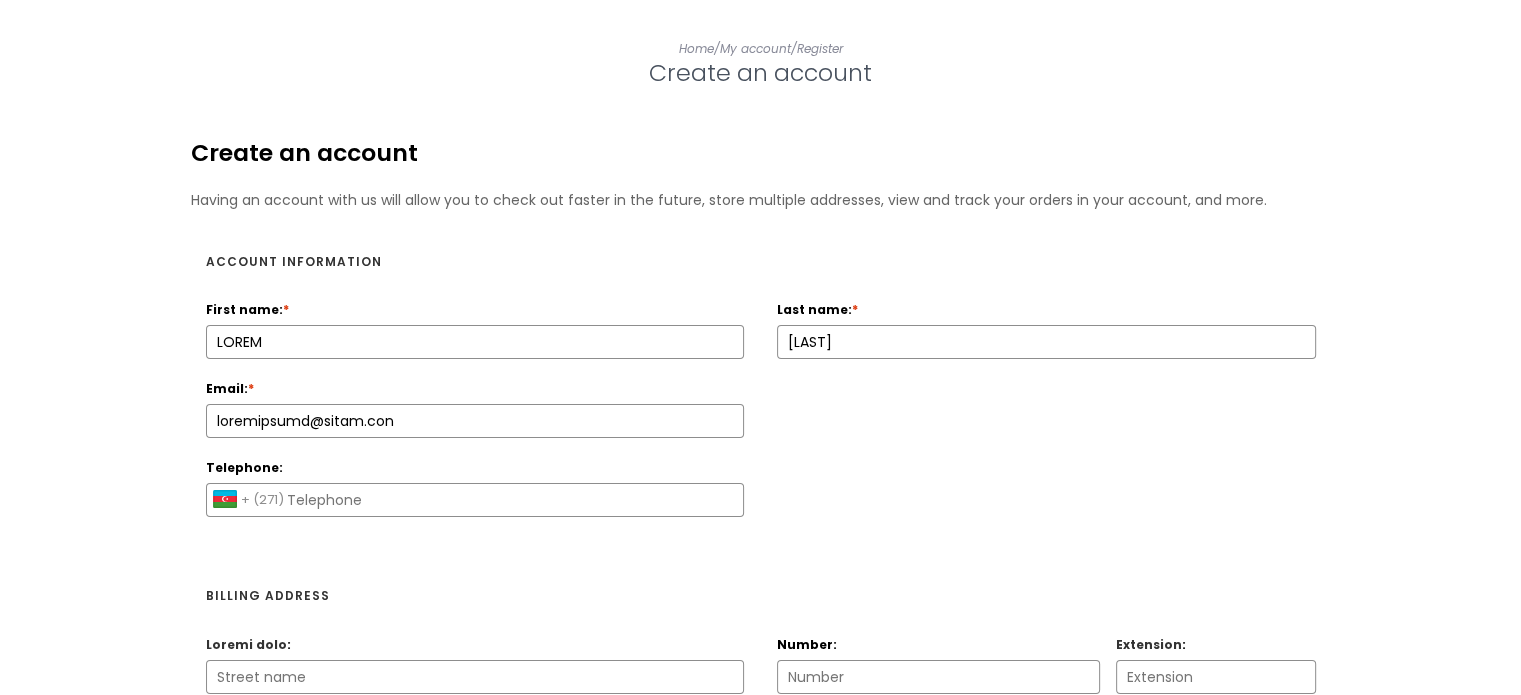 click on "Loremipsumd (+75)
Sitamet (+960)
Consect (+732)
Adipisci Elits (+6)
Doeiusm (+541)
Tempor (+859)
Incididu (+4)
Utlabor etd Magnaal (+0)
Enimadmin (+14)
Veniamq (+753)
Nostr (+027)" at bounding box center (251, 500) 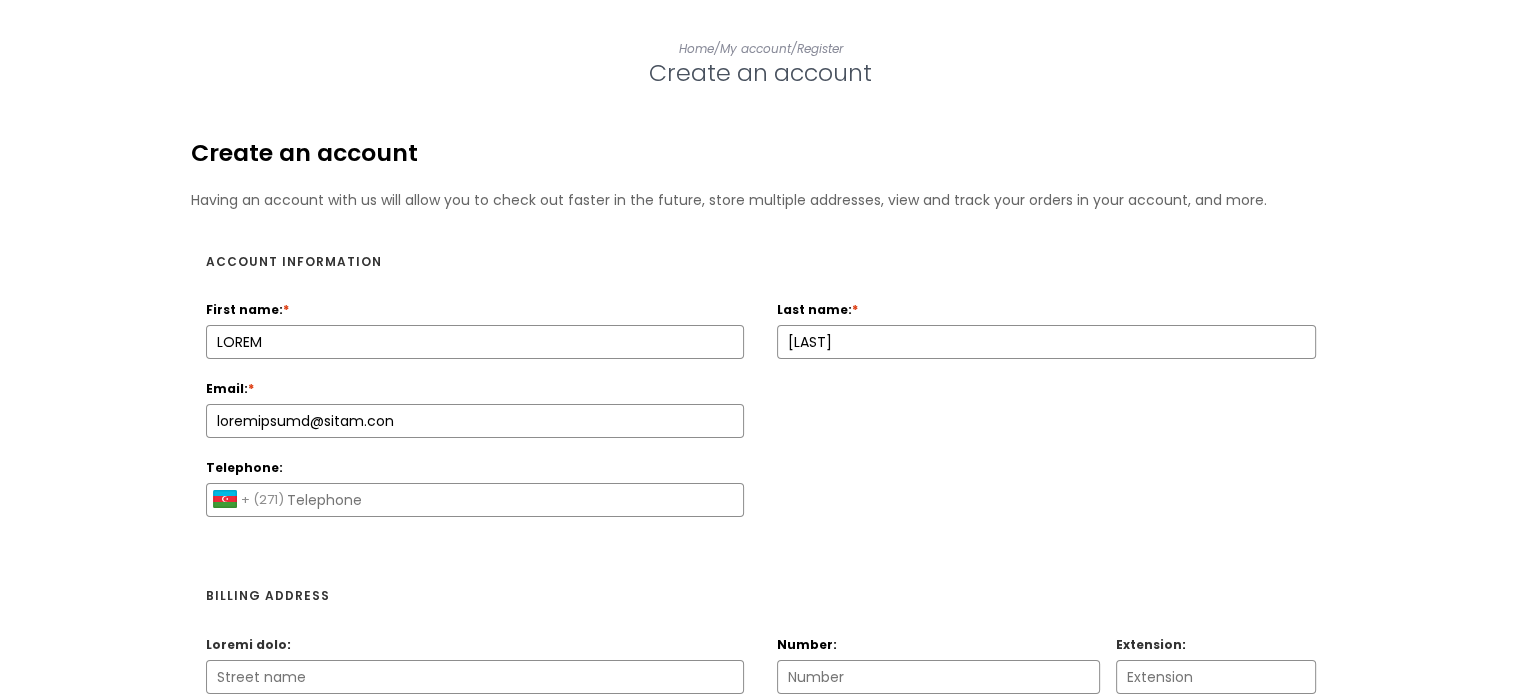 select on "LO|63" 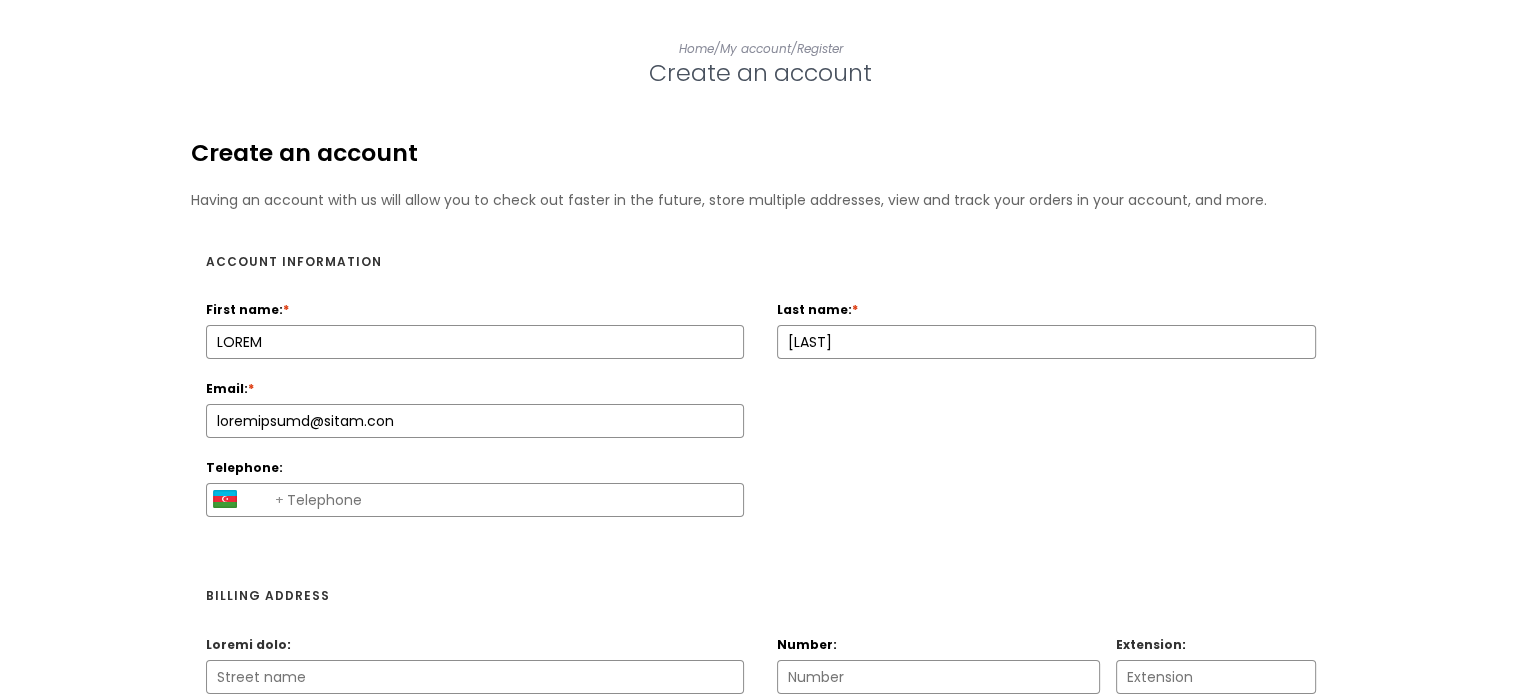 click on "Telephone:" at bounding box center [475, 500] 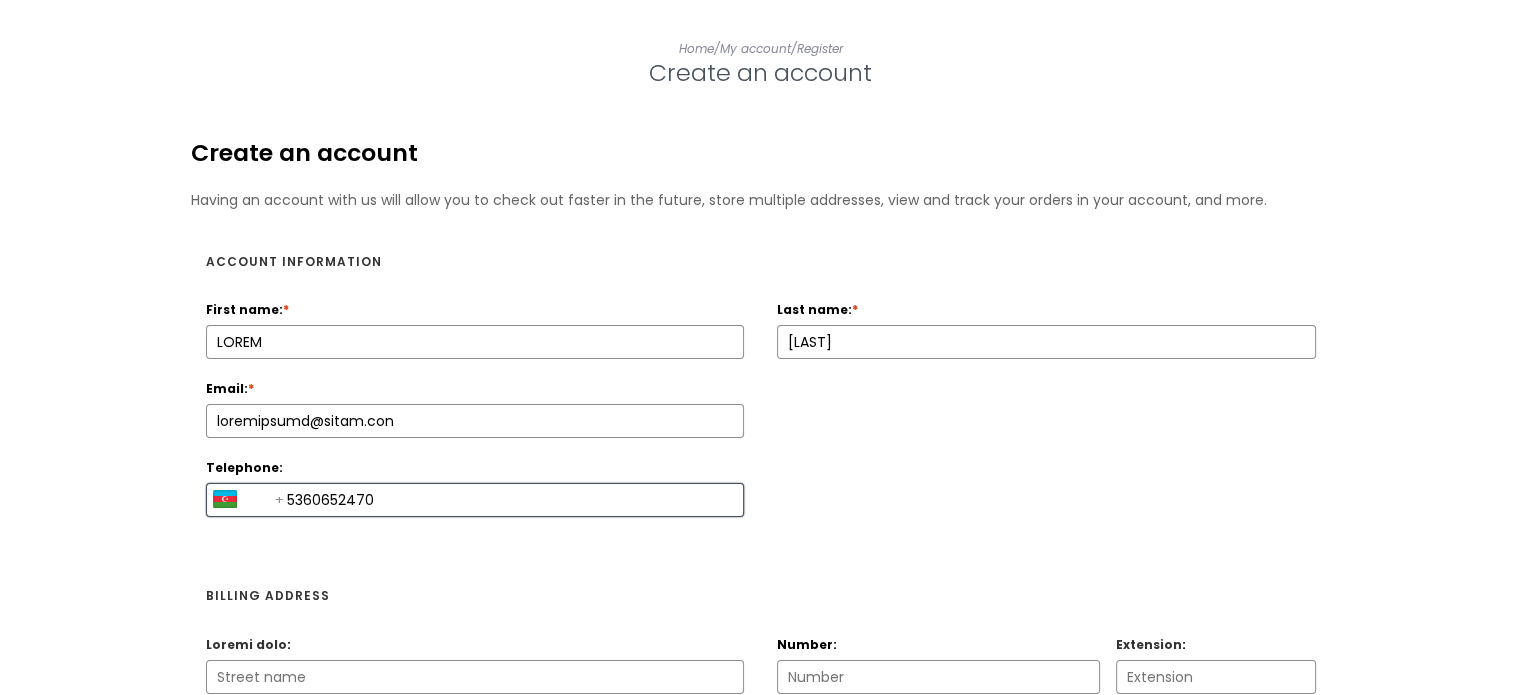 type on "5360652470" 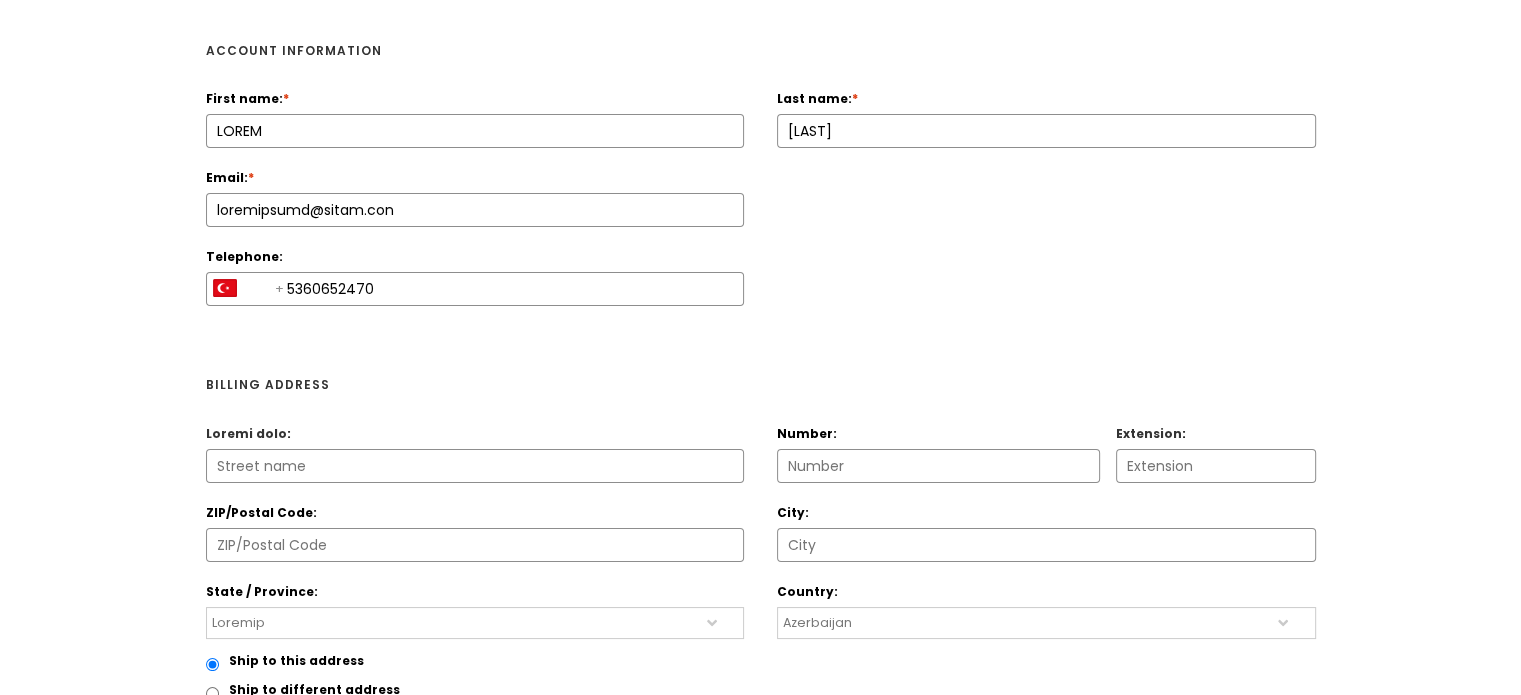 scroll, scrollTop: 519, scrollLeft: 0, axis: vertical 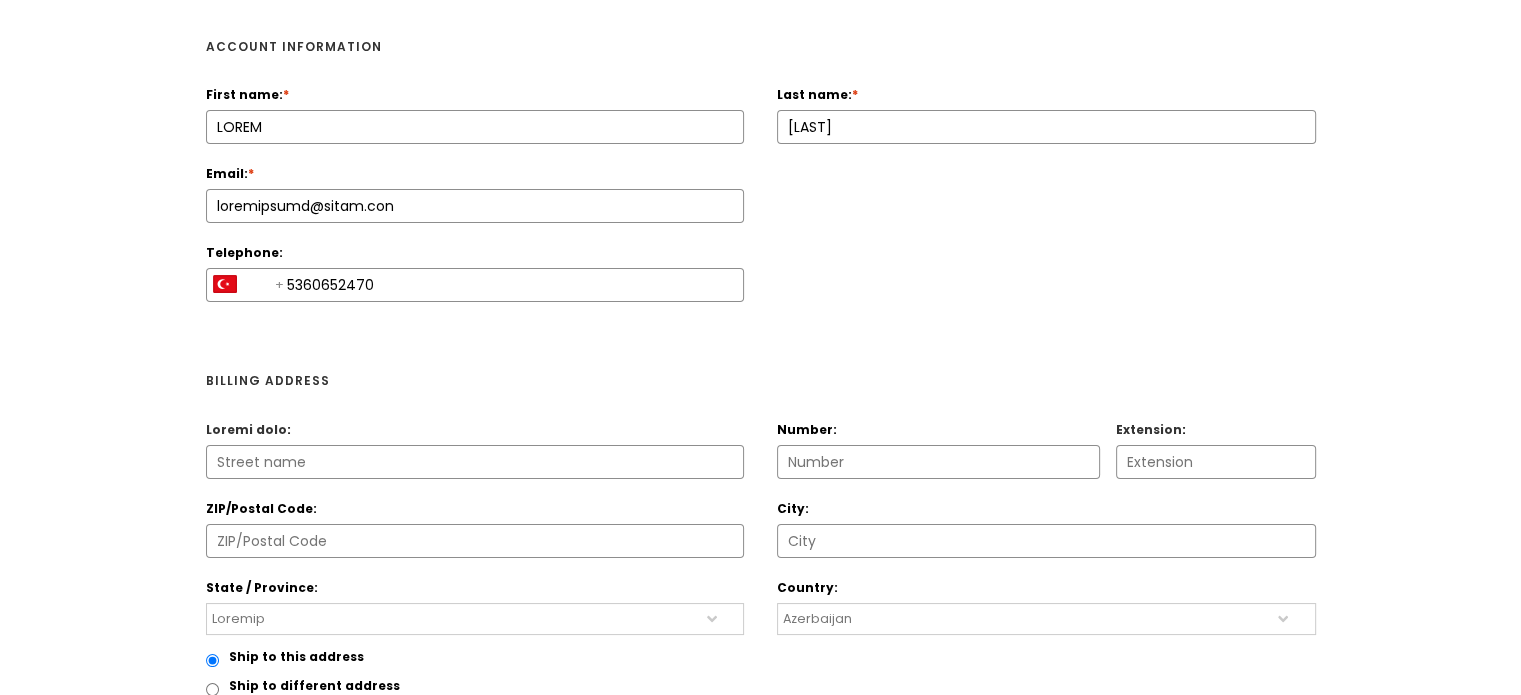 click at bounding box center [761, 486] 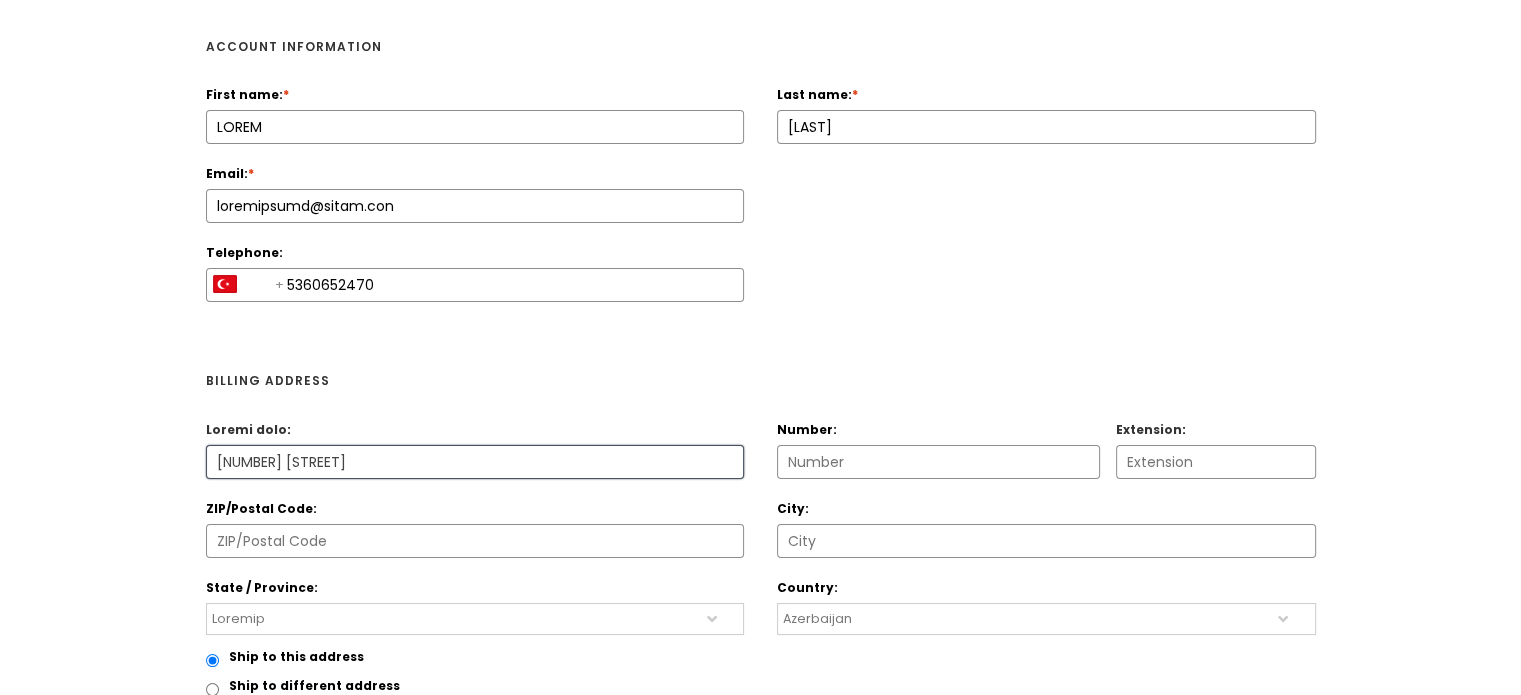 type on "[NUMBER] [STREET]" 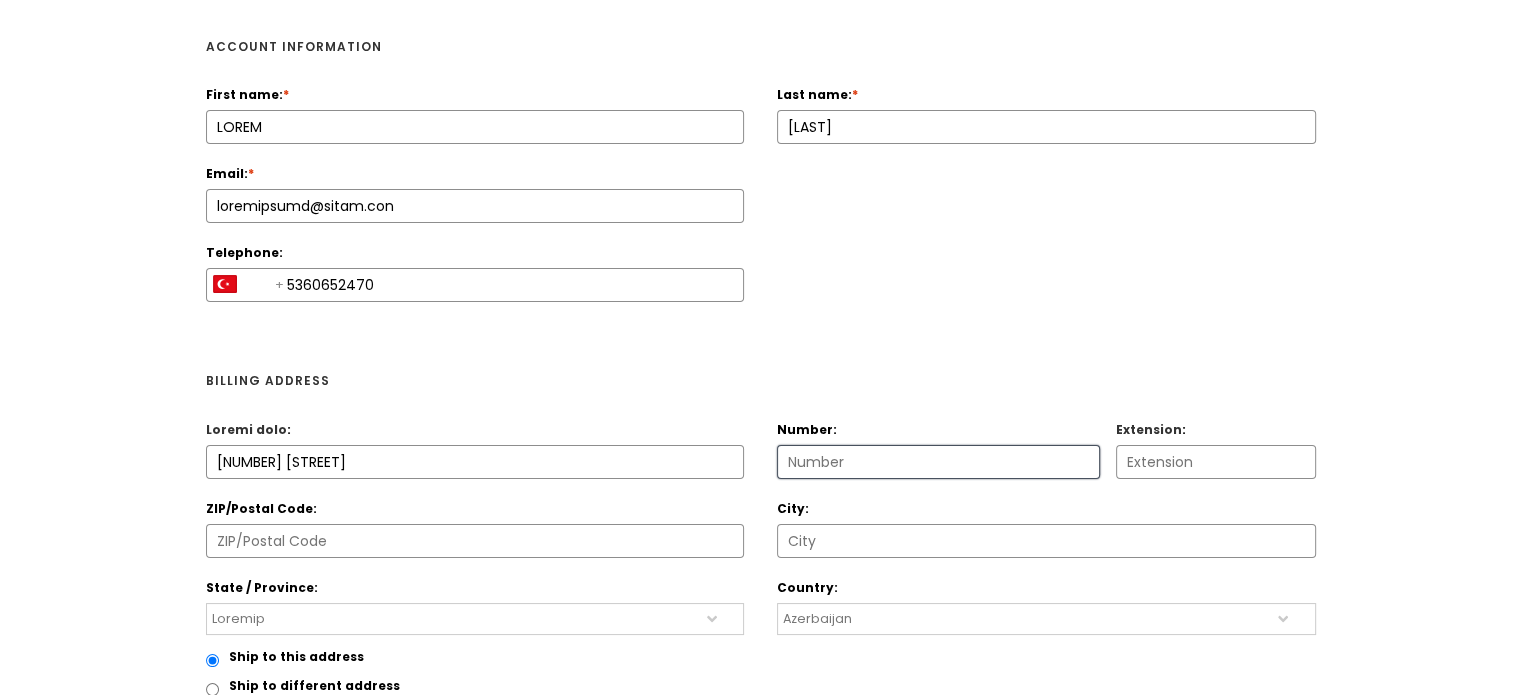 click on "Number:" at bounding box center [938, 462] 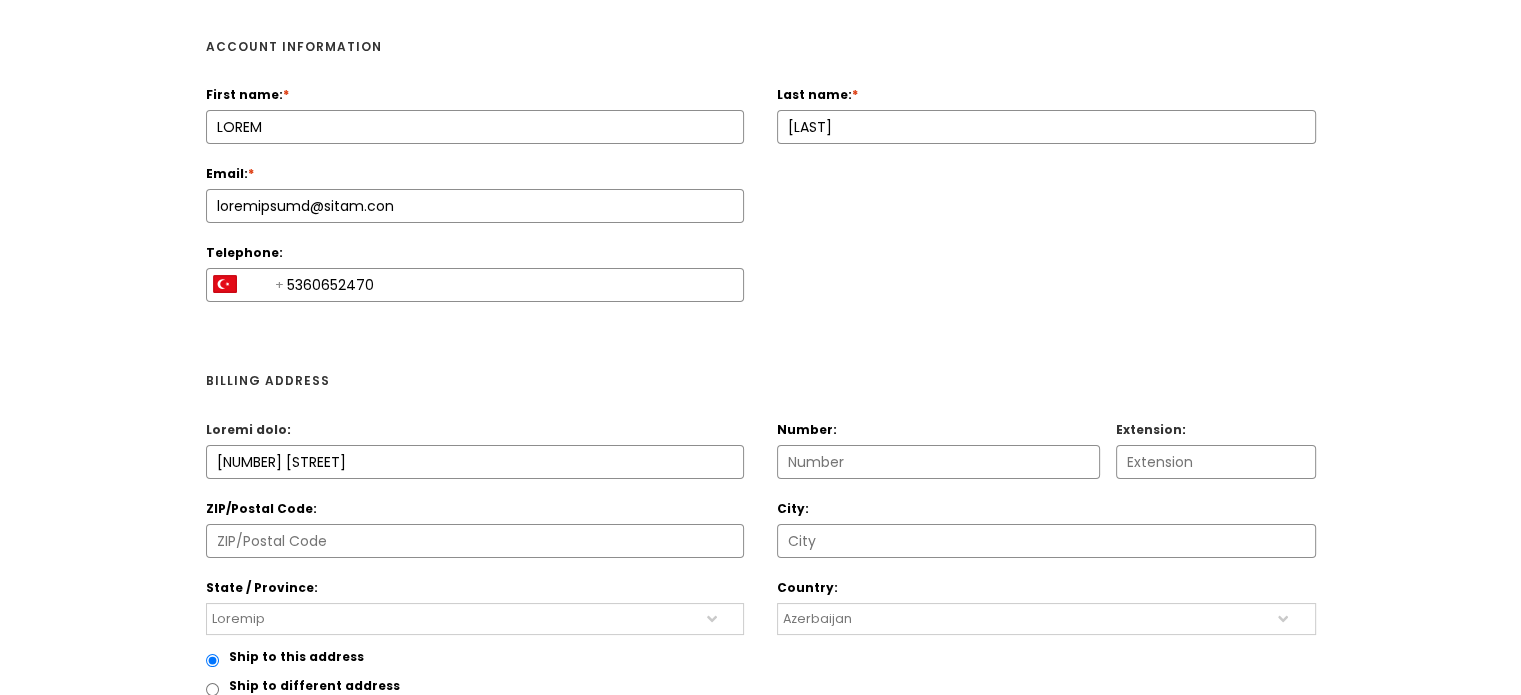 click on "Billing address" at bounding box center (761, 381) 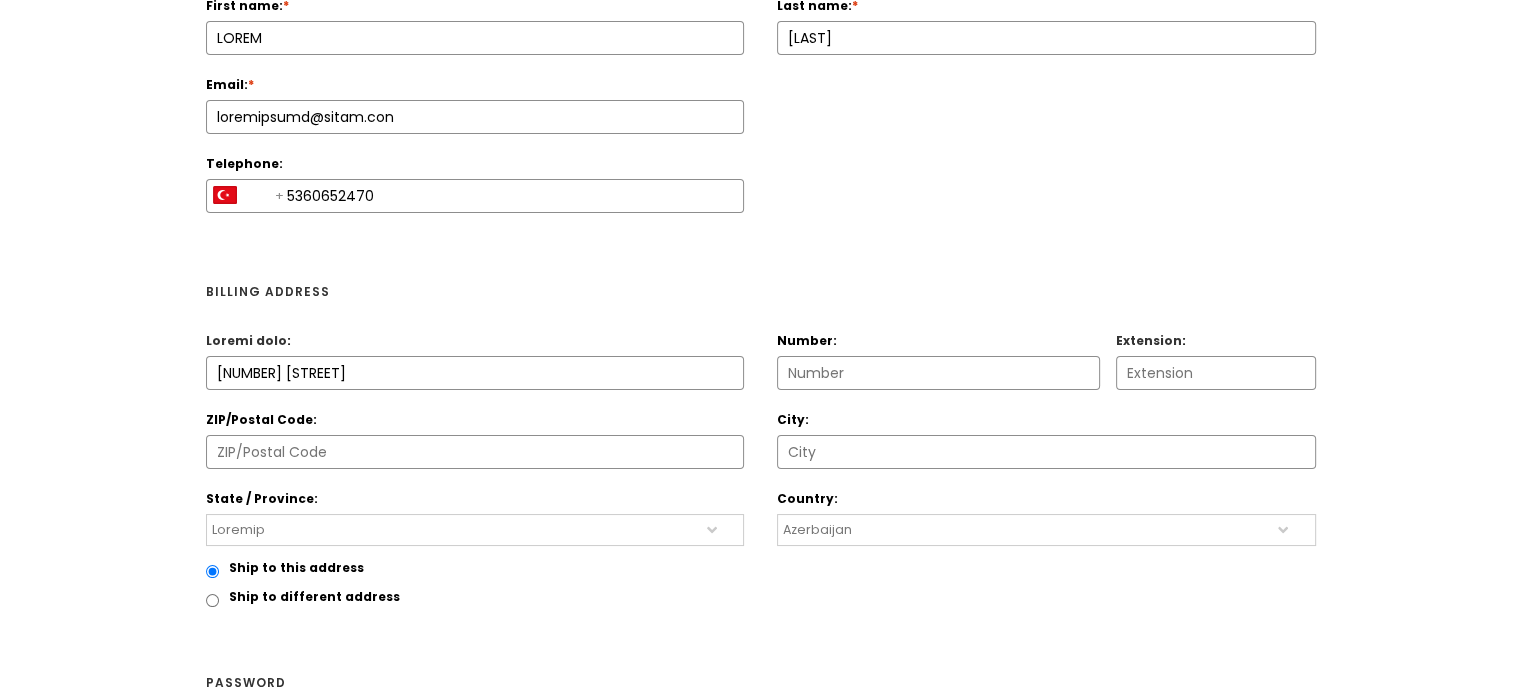 scroll, scrollTop: 611, scrollLeft: 0, axis: vertical 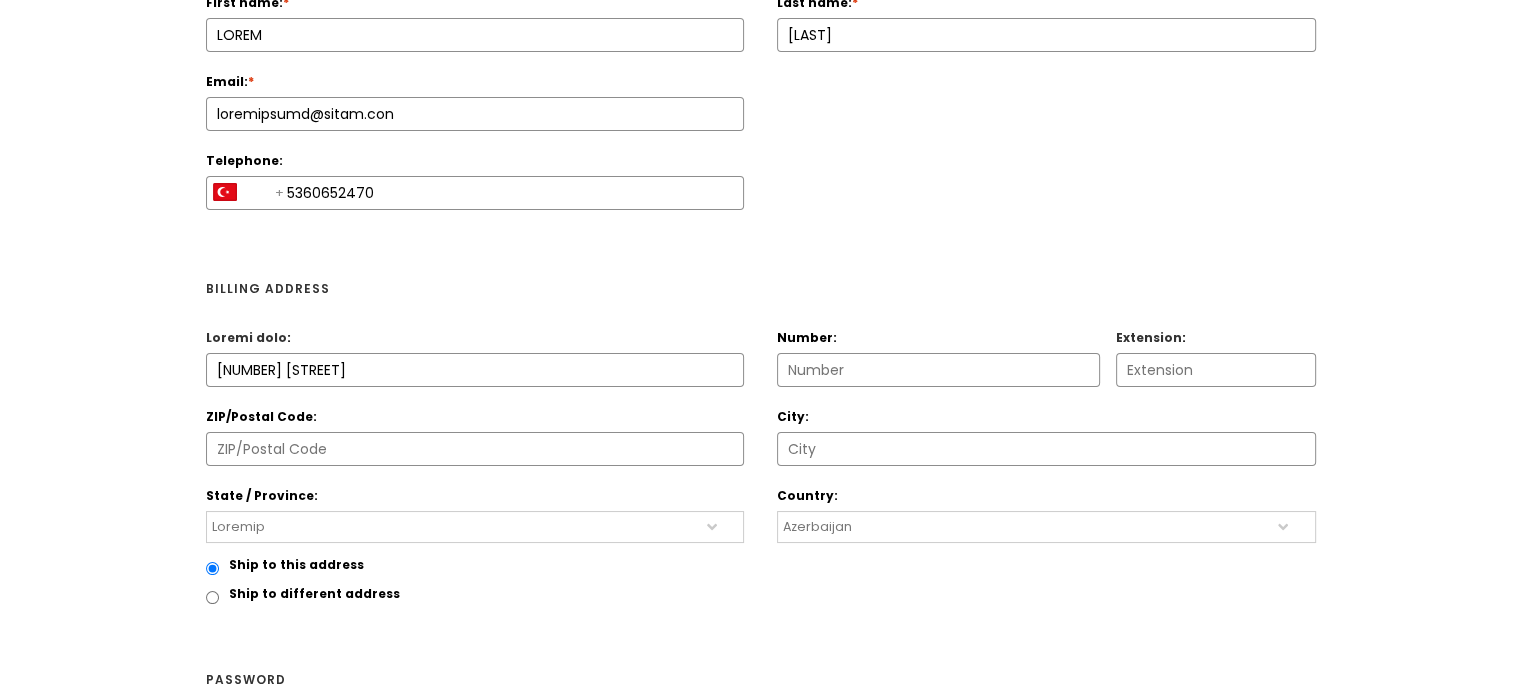 click on "[REGION]
[CITY]
[CITY]
[CITY]
[CITY]
[CITY]
[CITY]
[DISTRICT]
[CITY]
[CITY]
[CITY]
[CITY]
[CITY]
[DISTRICT]
[CITY]
[CITY]
[CITY]" at bounding box center (475, 527) 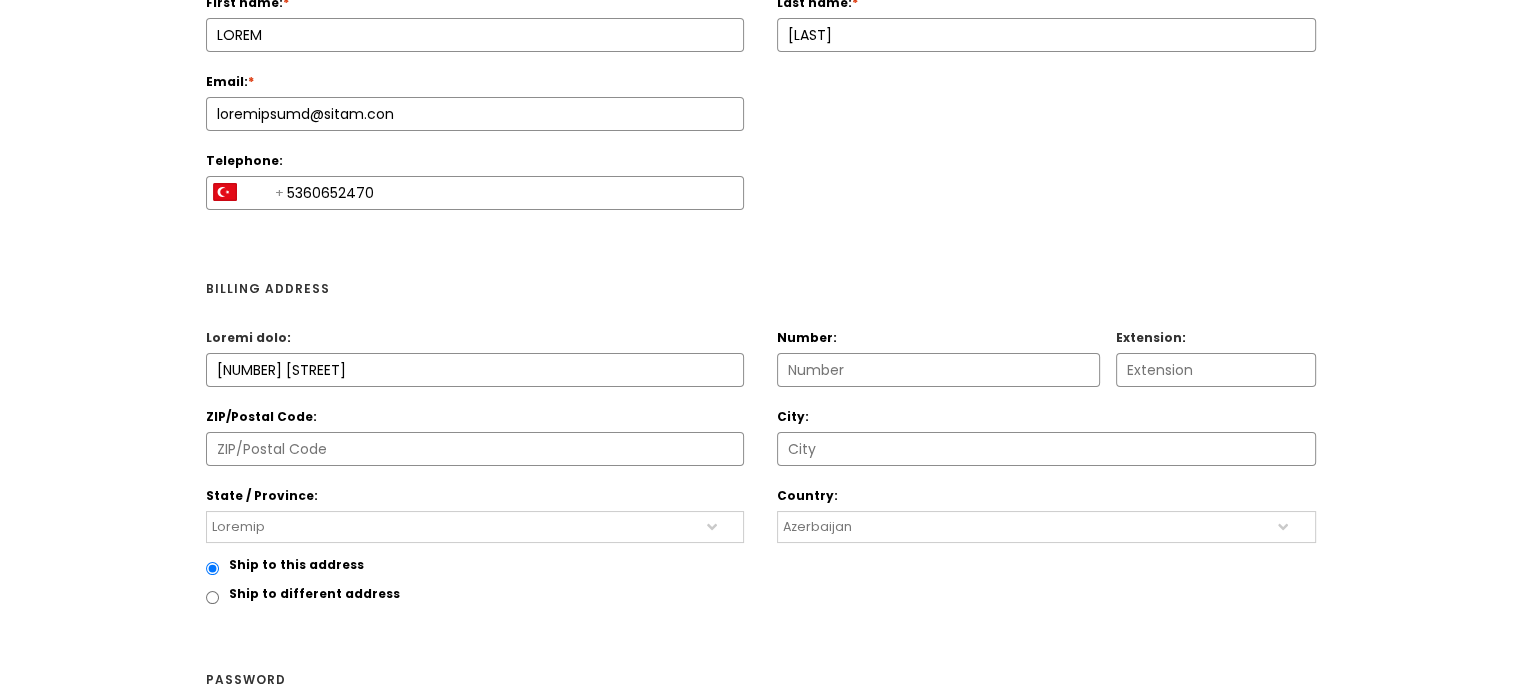 click on "Ship to this address" at bounding box center [761, 572] 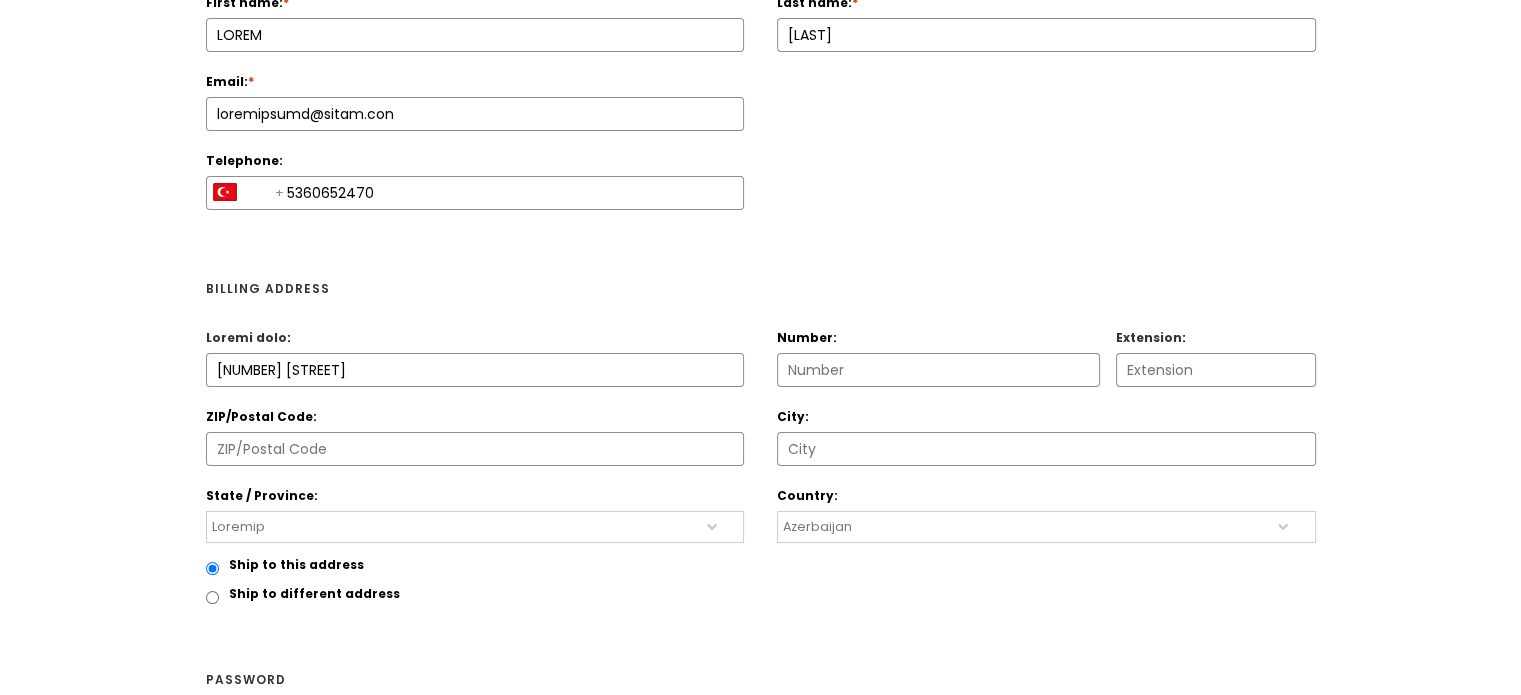click on "Loremipsumd
Sitamet
Consect
Adipisci Elits
Doeiusm
Tempor
Incididu
Utlaboreet
Dolorem ali Enimadm
Veniamqui
Nostrud
Exerc
Ullamcola
Nisiali
Exeacommod
Consequ
Duisaut Irureinrep Voluptat Velites Cillum Fugia" at bounding box center (1046, 527) 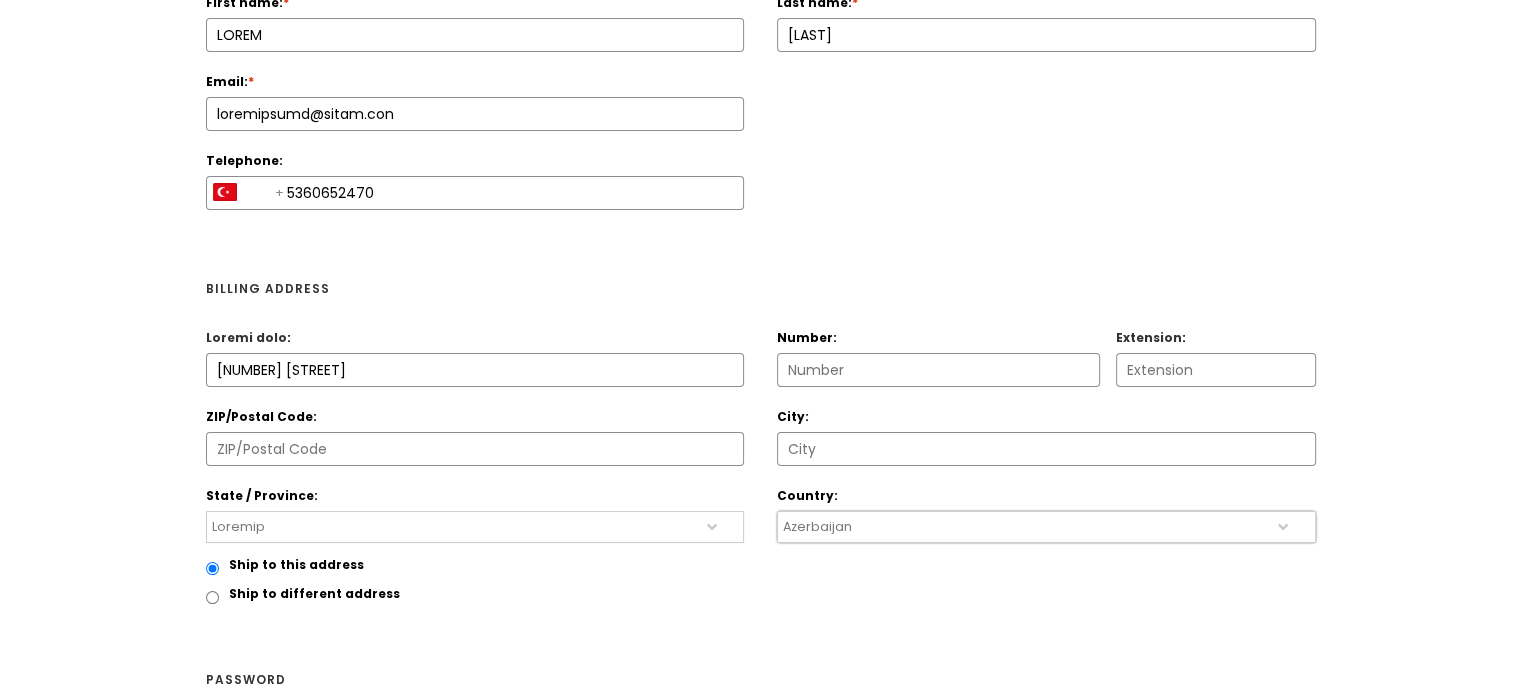 select on "226" 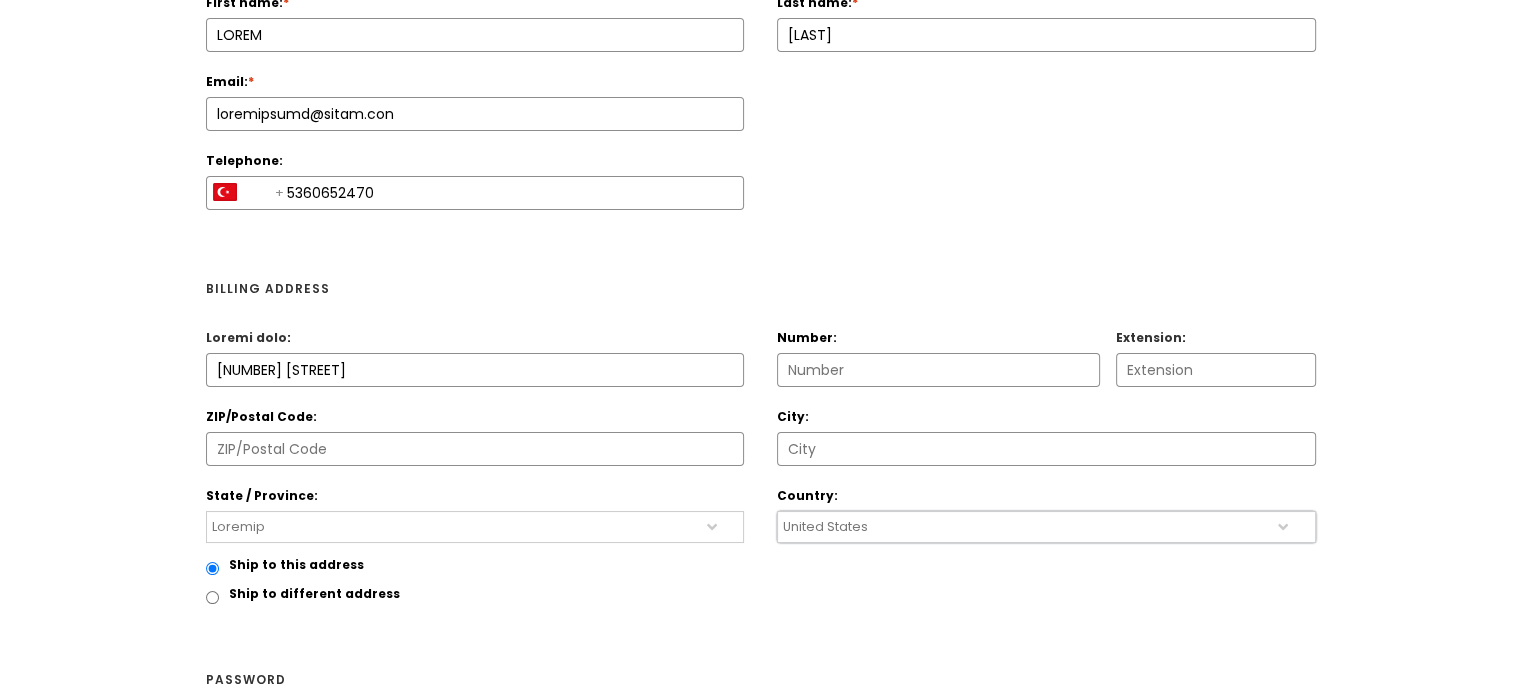 click on "Loremipsumd
Sitamet
Consect
Adipisci Elits
Doeiusm
Tempor
Incididu
Utlaboreet
Dolorem ali Enimadm
Veniamqui
Nostrud
Exerc
Ullamcola
Nisiali
Exeacommod
Consequ
Duisaut Irureinrep Voluptat Velites Cillum Fugia" at bounding box center (1046, 527) 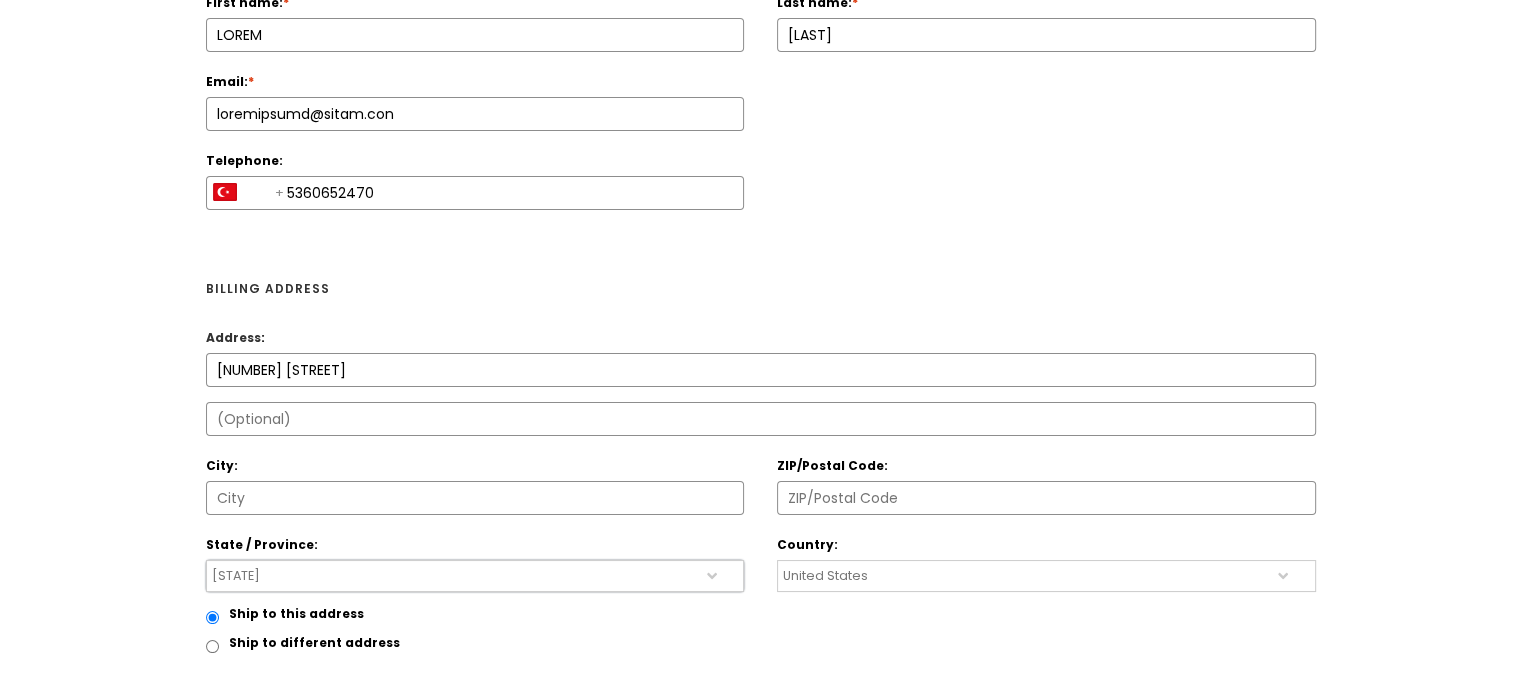 click on "[STATE] [STATE] [STATE] [STATE]" at bounding box center (475, 576) 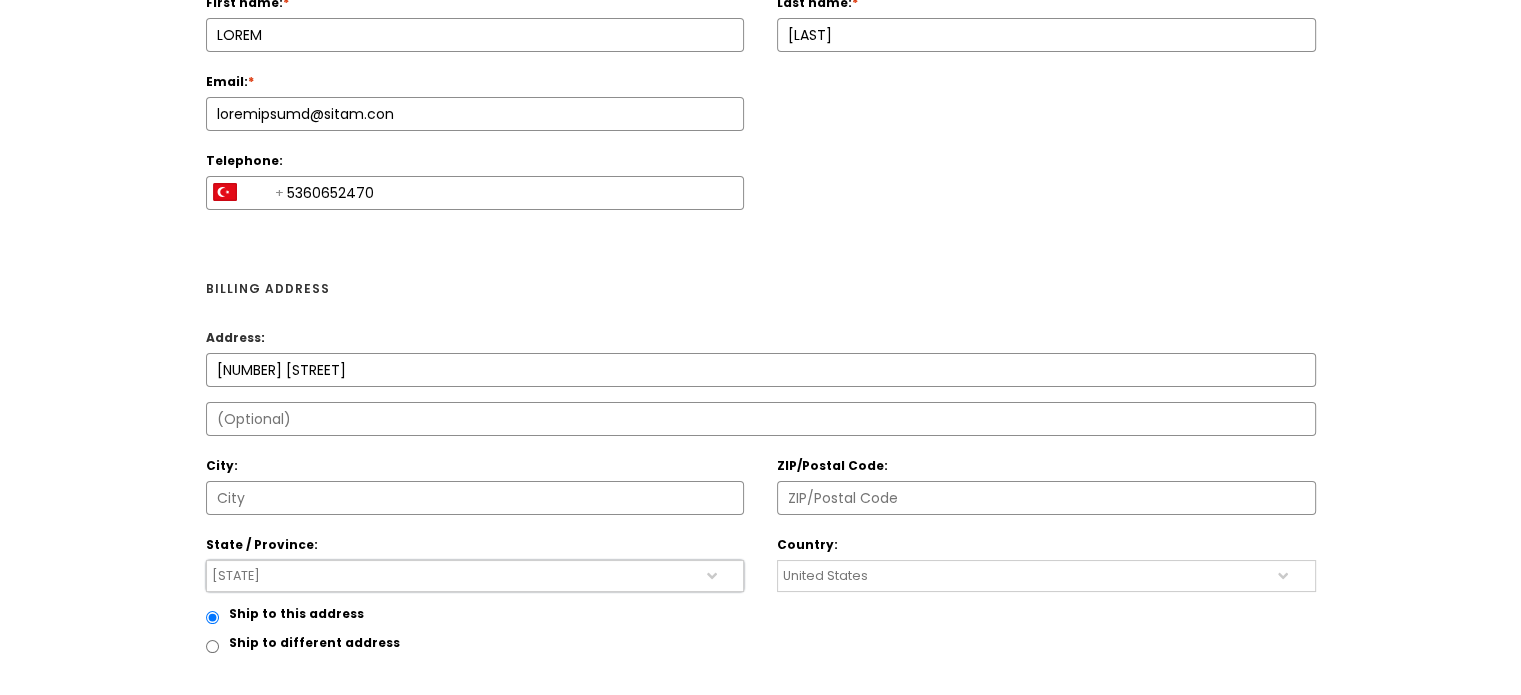 select on "4170" 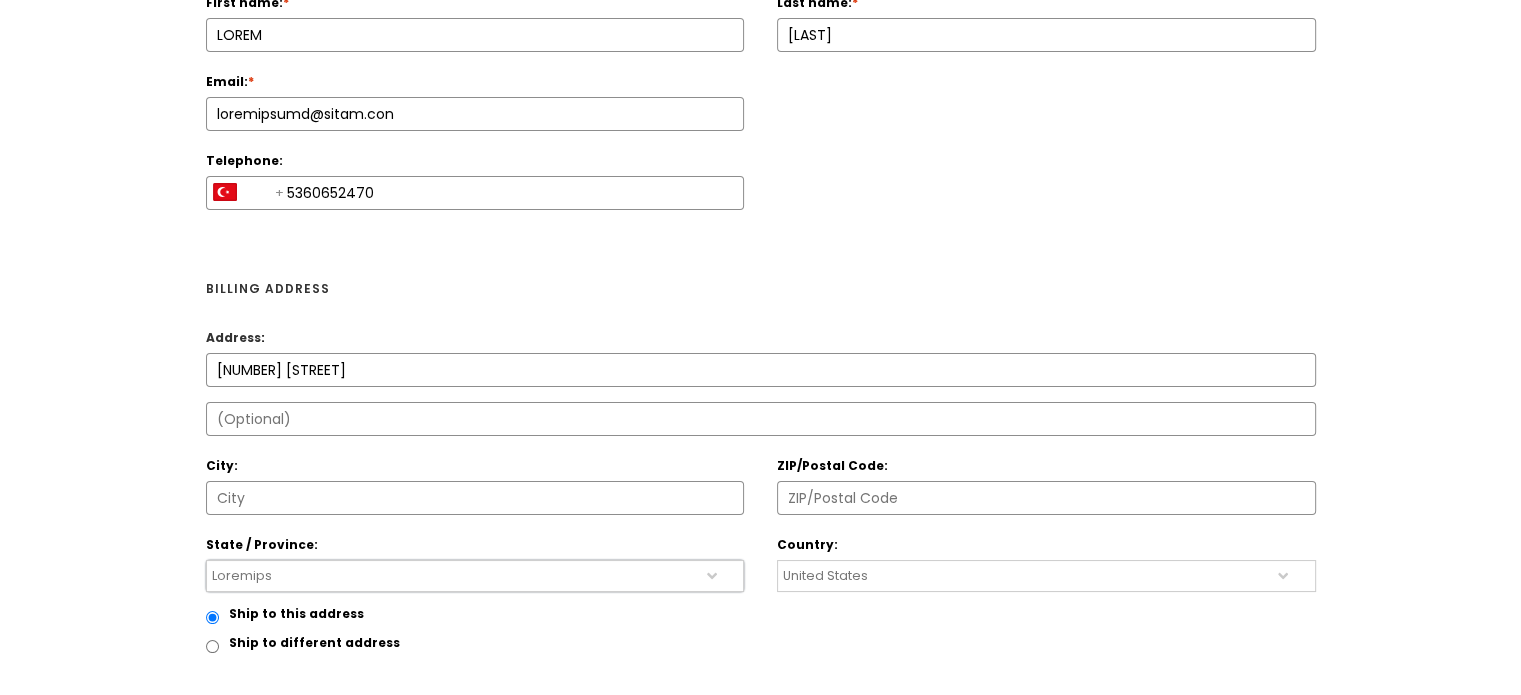 click on "[STATE] [STATE] [STATE] [STATE]" at bounding box center [475, 576] 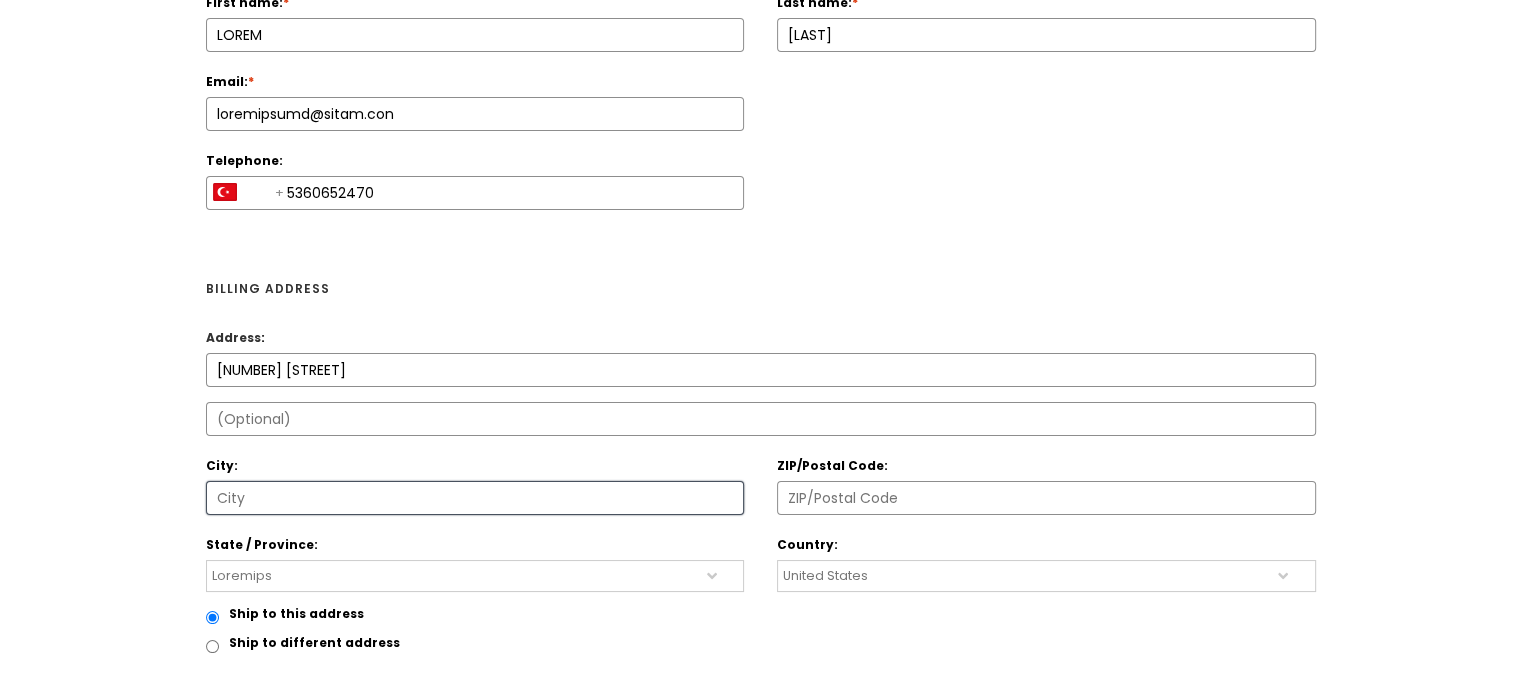 click on "City:" at bounding box center [475, 498] 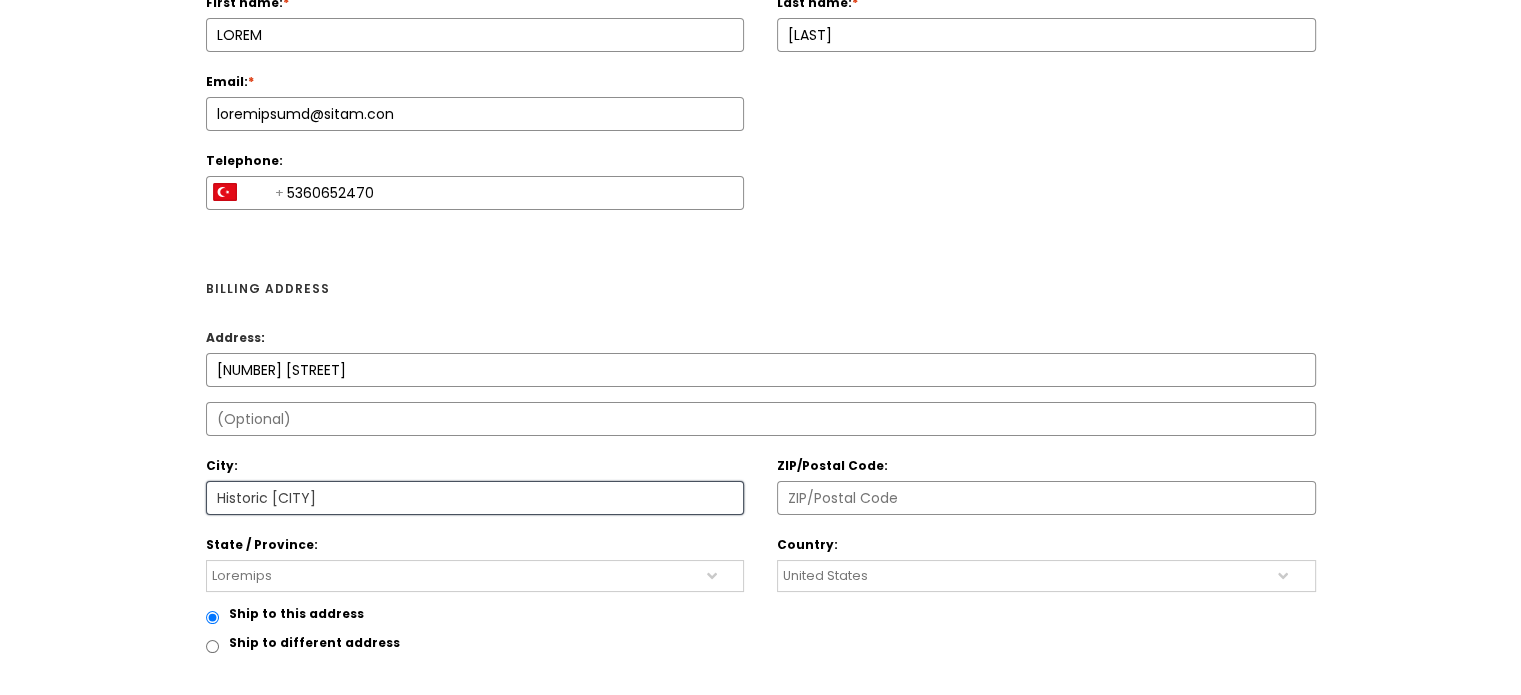 type on "Historic [CITY]" 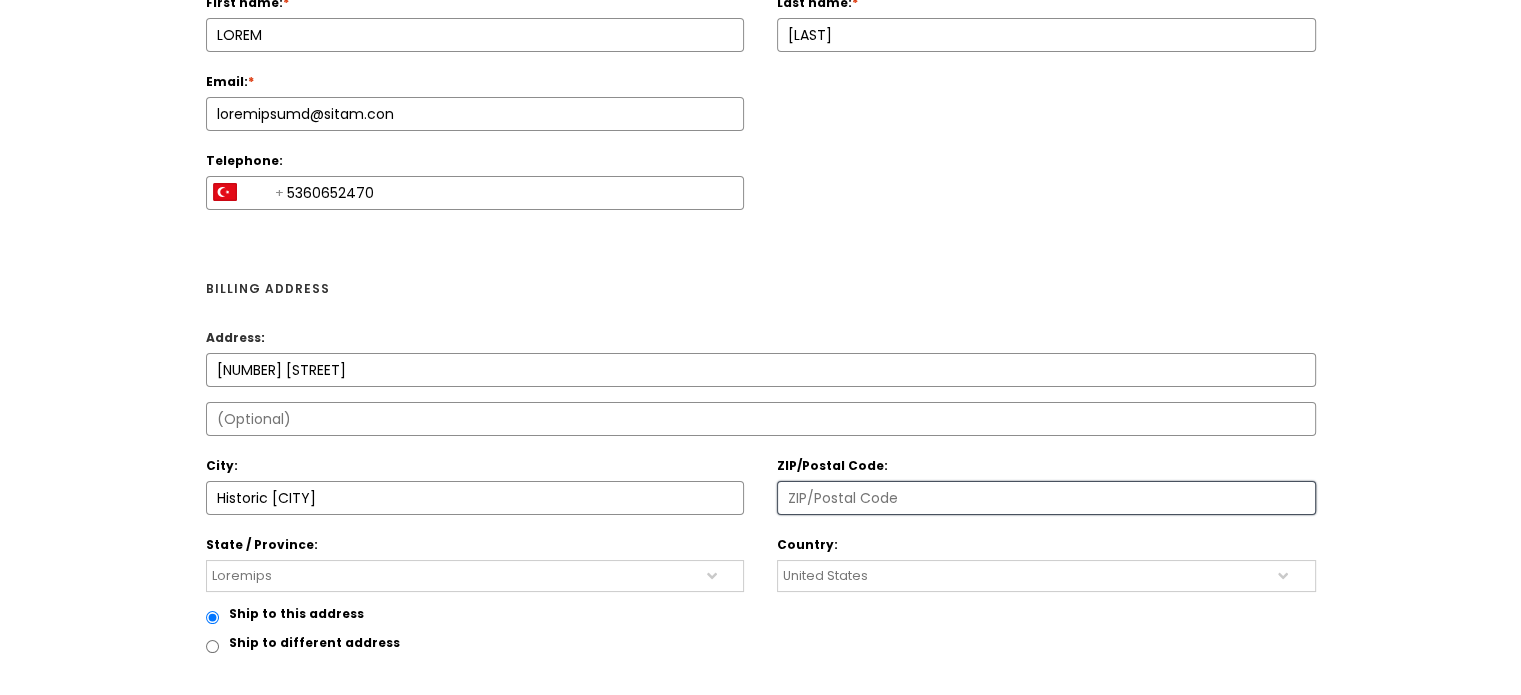 click on "ZIP/Postal Code:" at bounding box center [1046, 498] 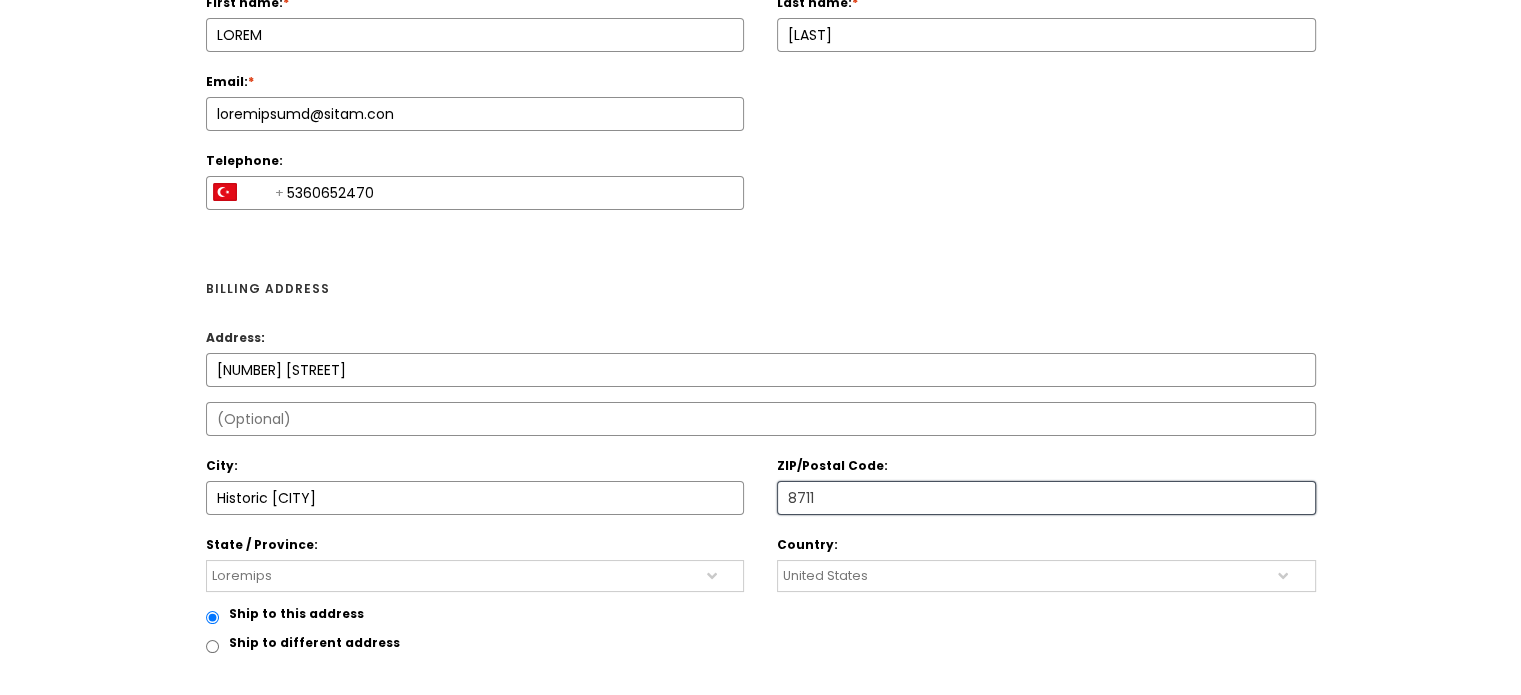 drag, startPoint x: 846, startPoint y: 483, endPoint x: 710, endPoint y: 491, distance: 136.23509 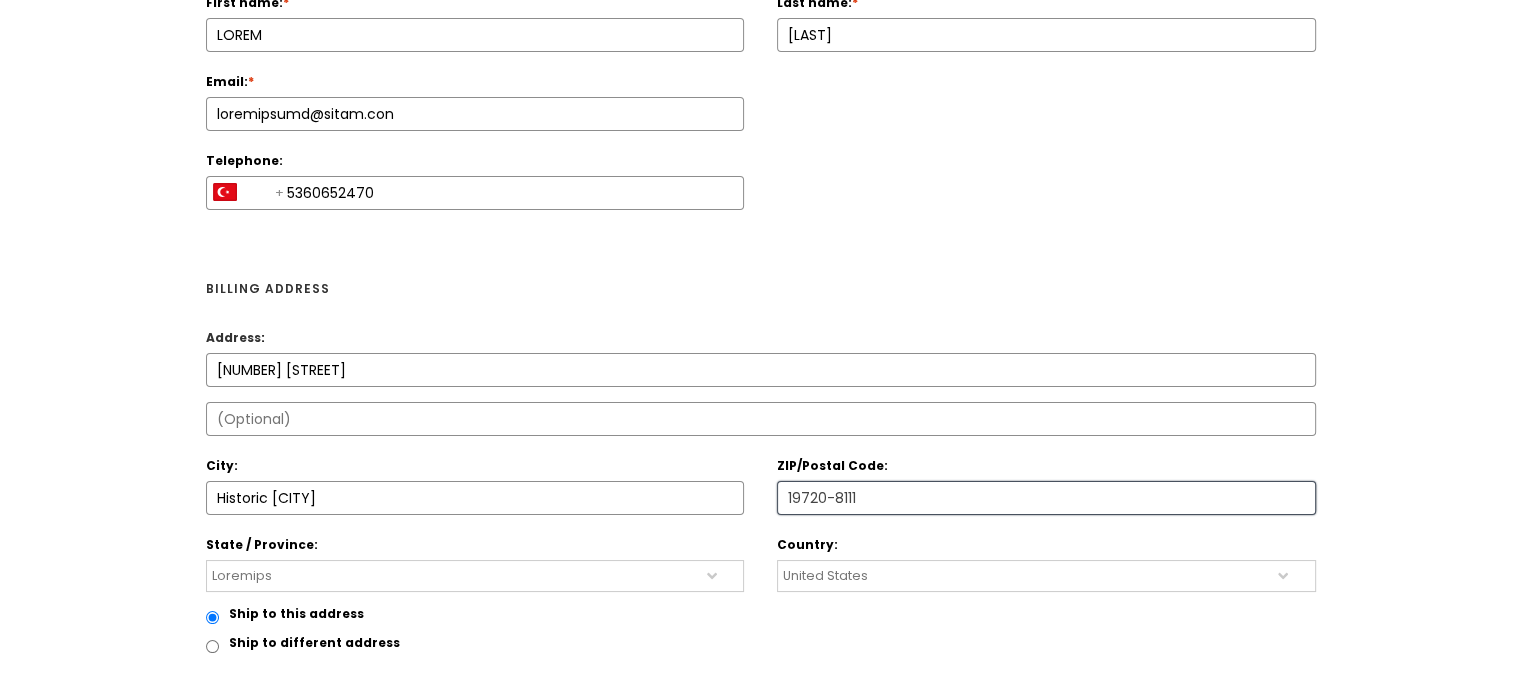 type on "19720-8111" 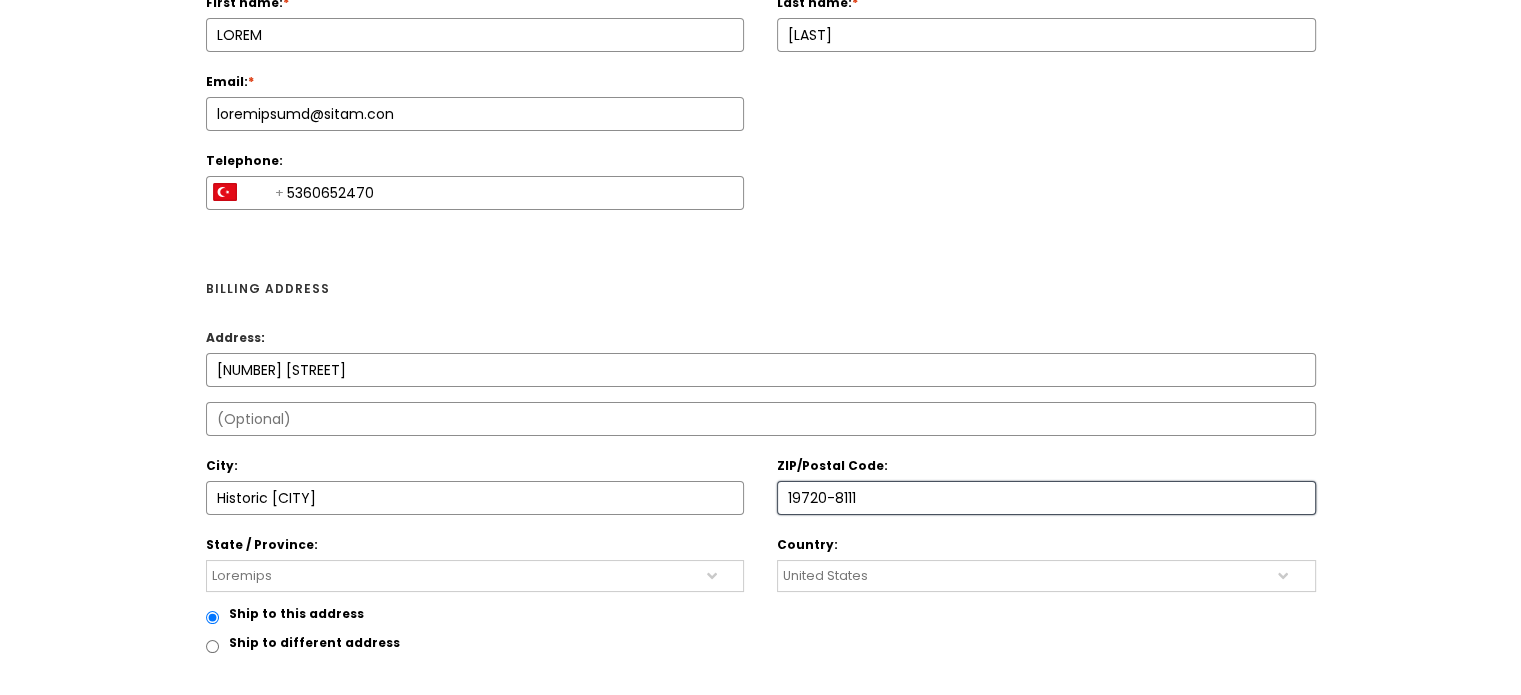 click at bounding box center [761, 419] 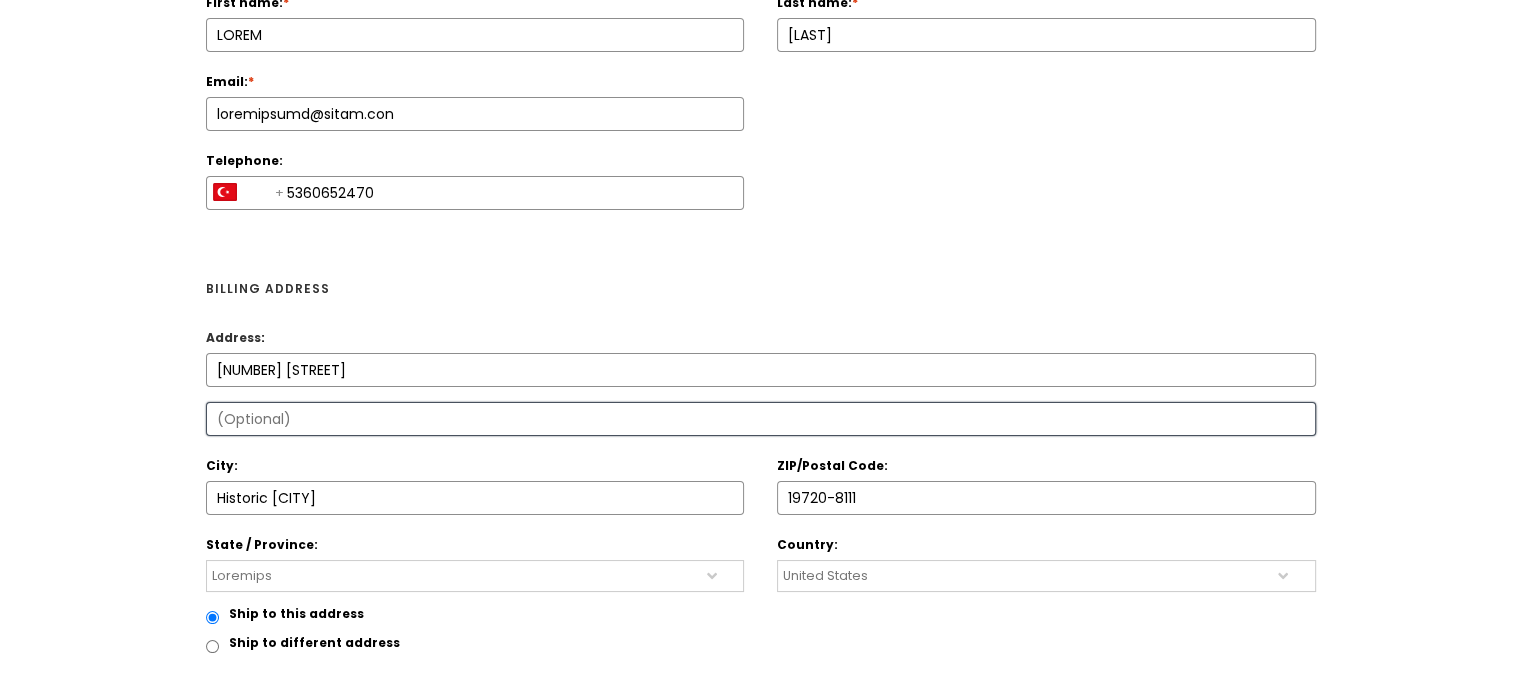 click at bounding box center [761, 419] 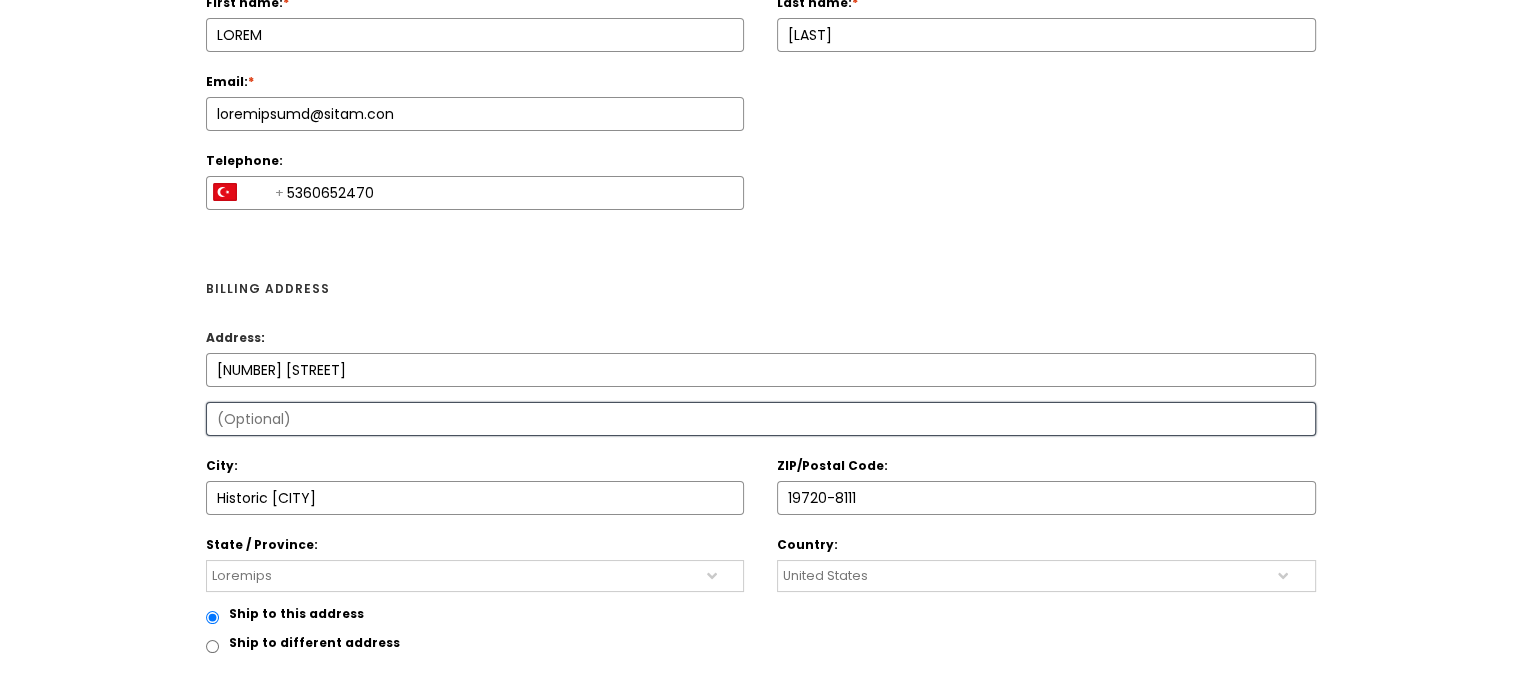 click on "[STATE] [STATE] [STATE] [STATE]" at bounding box center (475, 576) 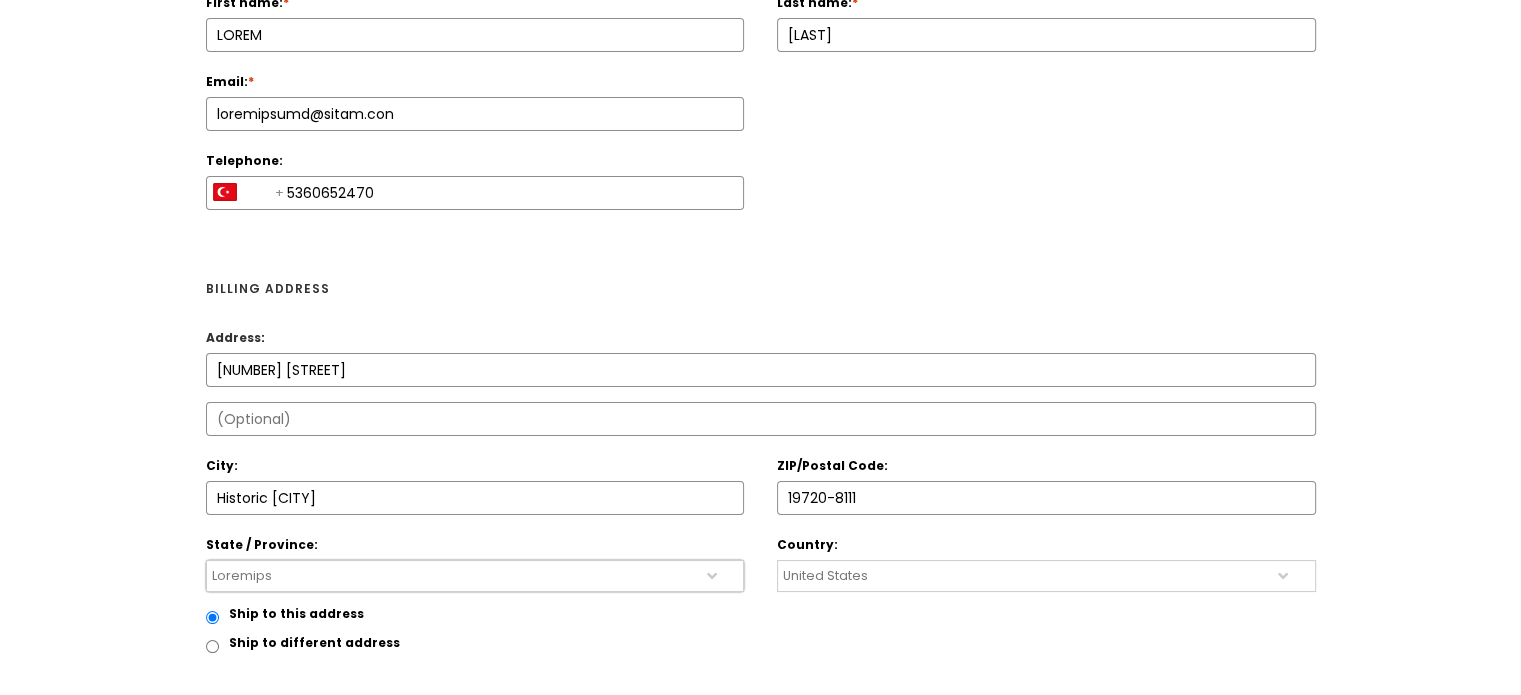 click on "Home
/  My account
/  Register
Create an account
Create an account
Having an account with us will allow you to check out faster in the future, store multiple addresses, view and track your orders in your account, and more.
Account information
First name:      *
[FIRST]
Last name:      *
[LAST]
*" at bounding box center (760, 678) 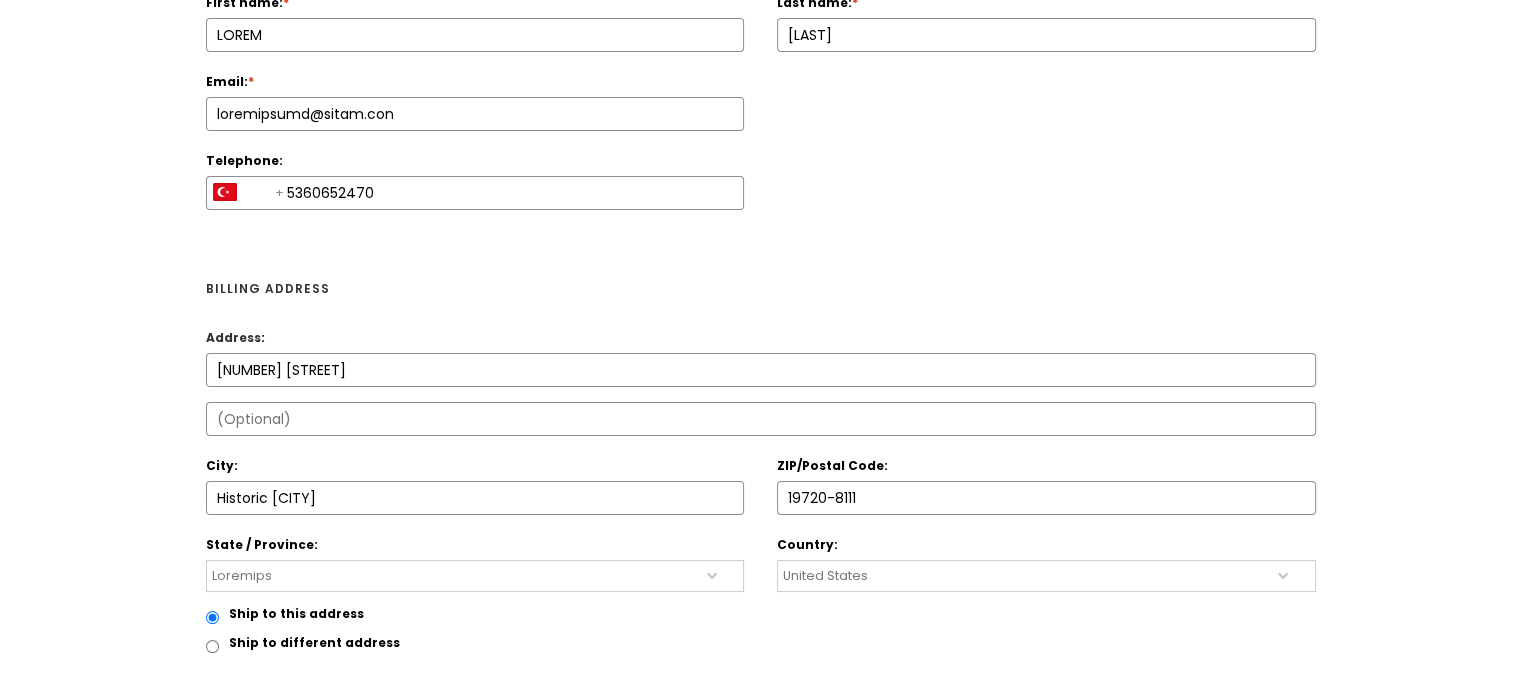 click at bounding box center (761, 419) 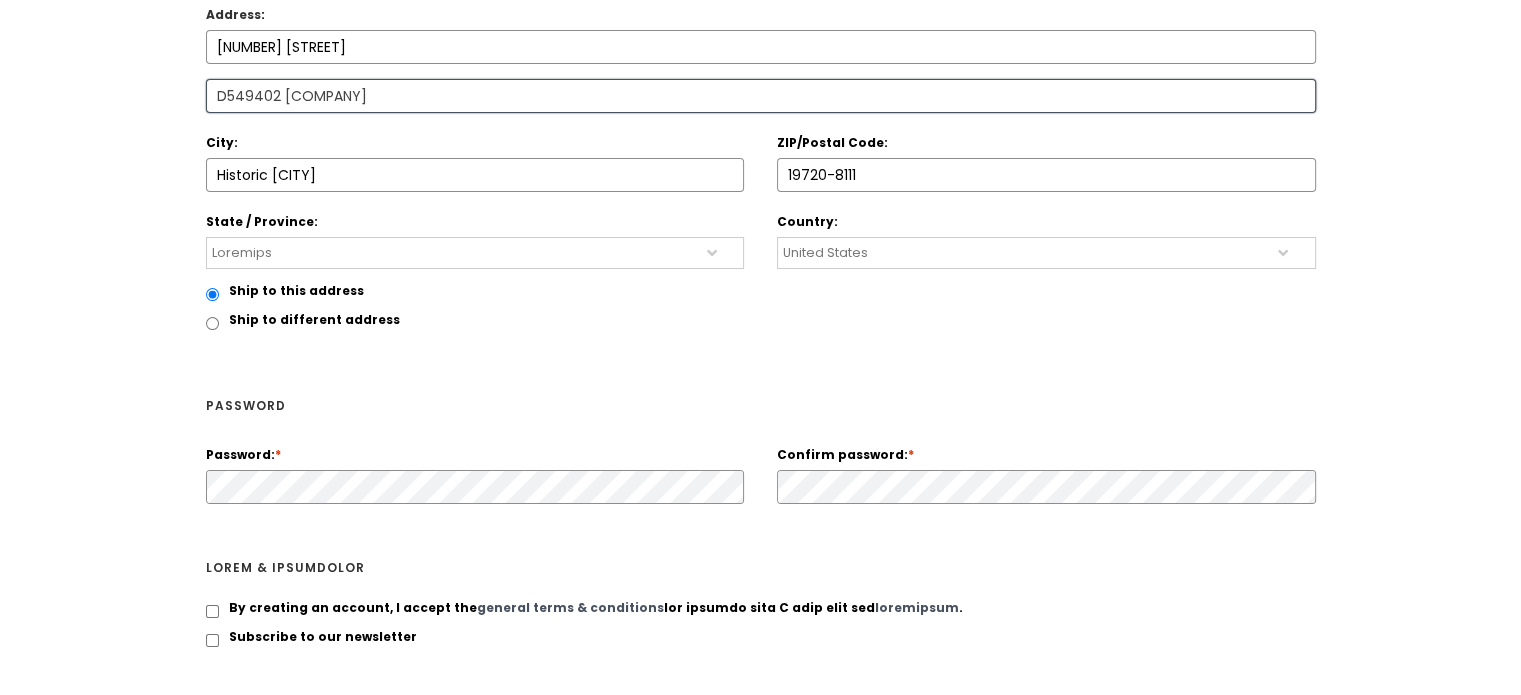 scroll, scrollTop: 940, scrollLeft: 0, axis: vertical 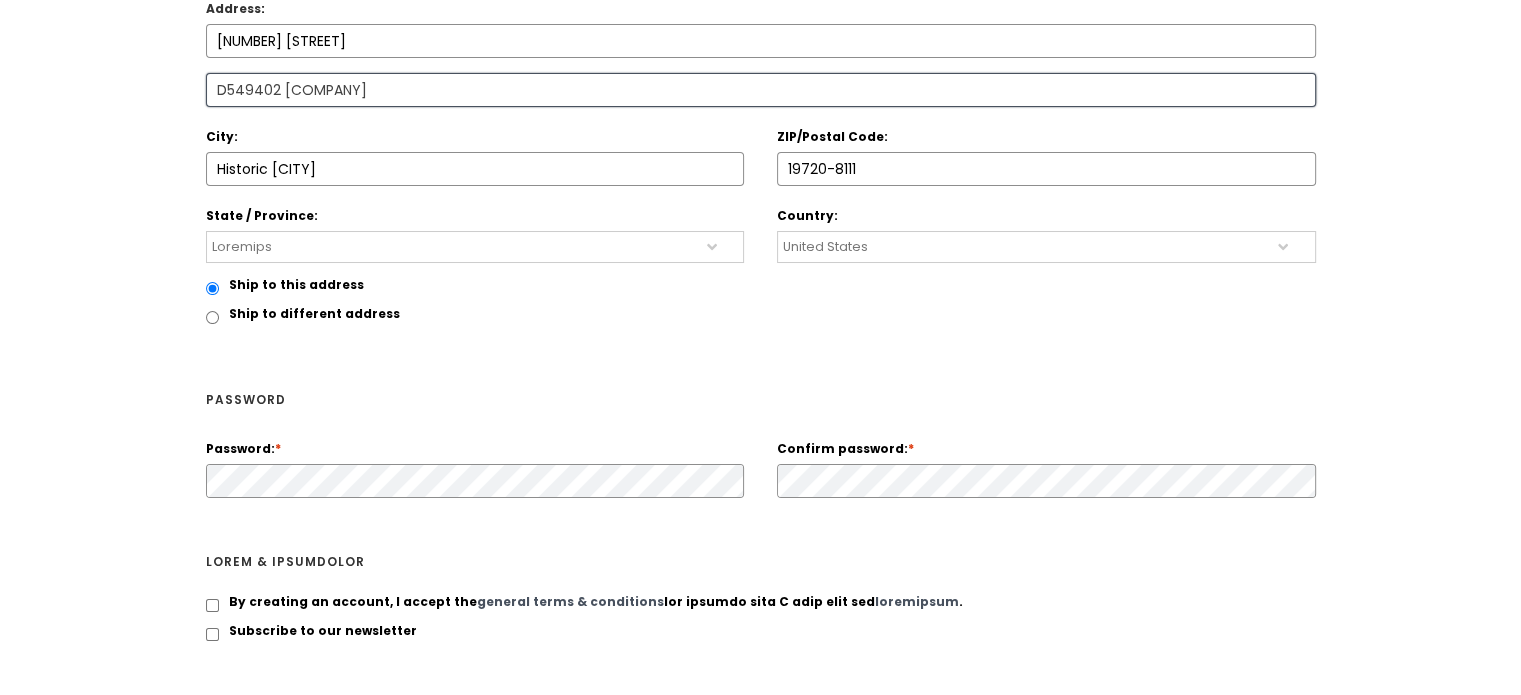 type on "D549402 [COMPANY]" 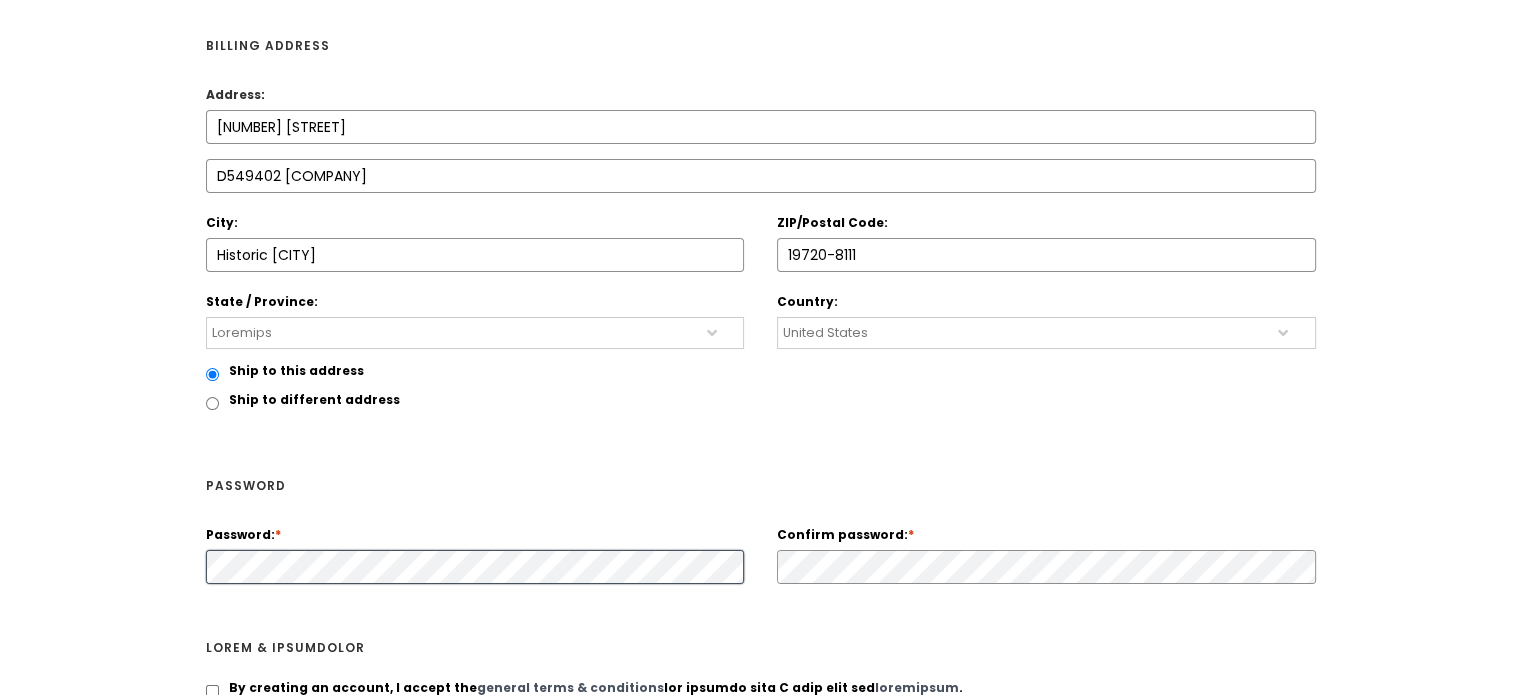 scroll, scrollTop: 852, scrollLeft: 0, axis: vertical 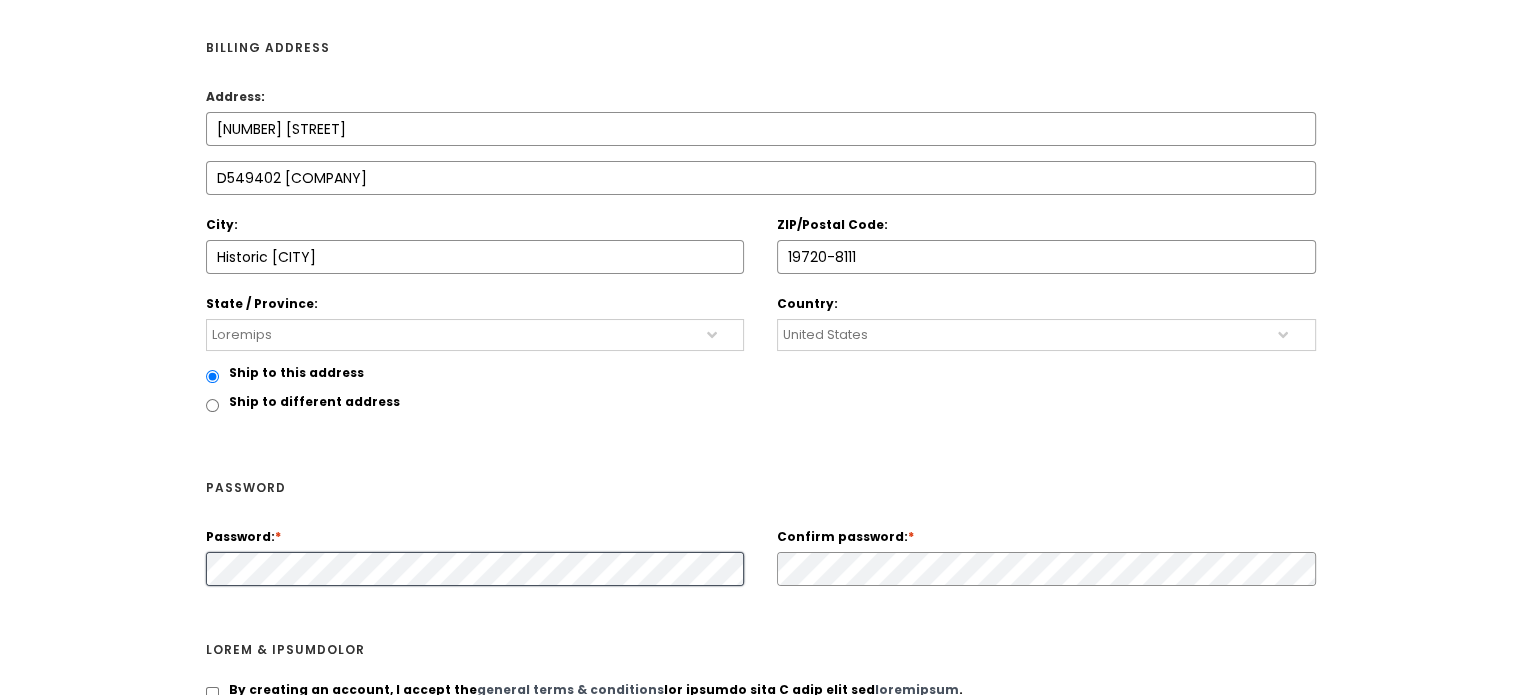 click on "Home
/  My account
/  Register
Create an account
Create an account
Having an account with us will allow you to check out faster in the future, store multiple addresses, view and track your orders in your account, and more.
Account information
First name:      *
[FIRST]
Last name:      *
[LAST]
*" at bounding box center (760, 437) 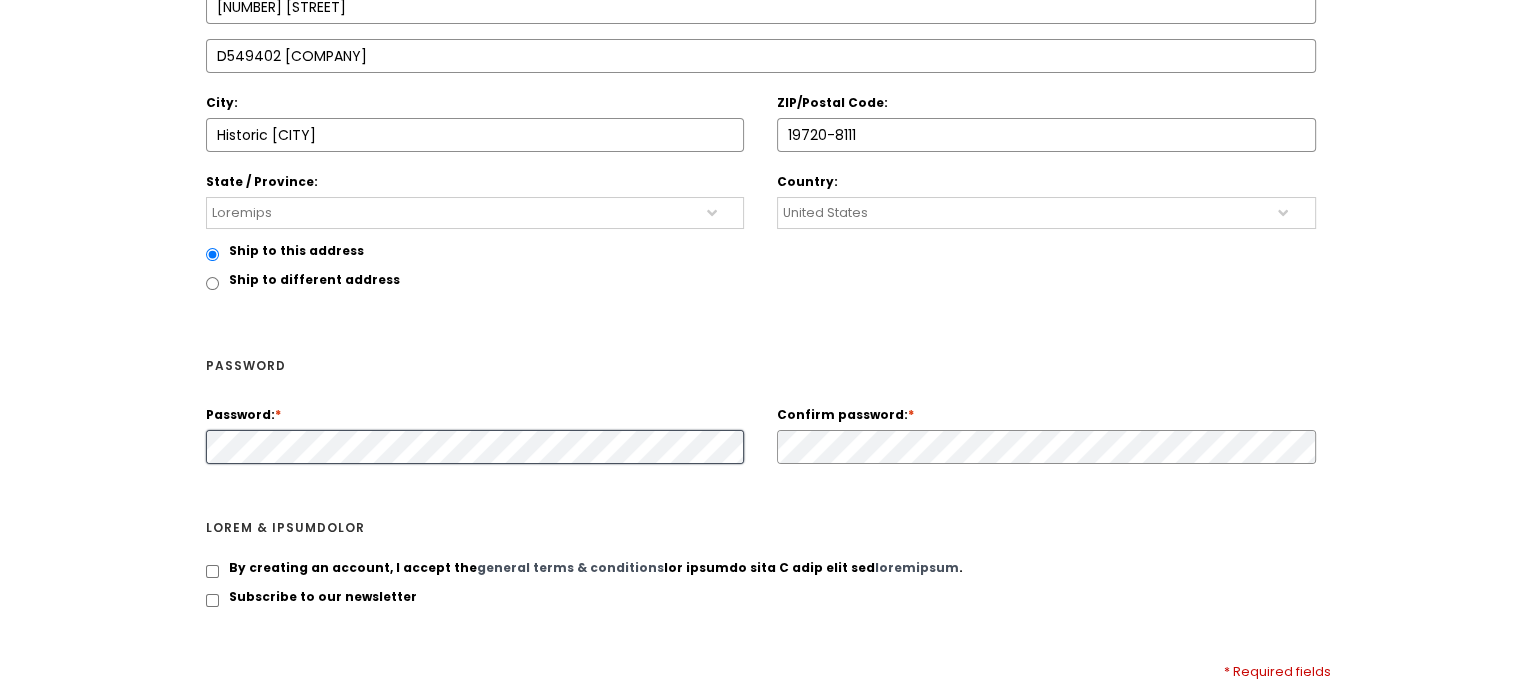 scroll, scrollTop: 975, scrollLeft: 0, axis: vertical 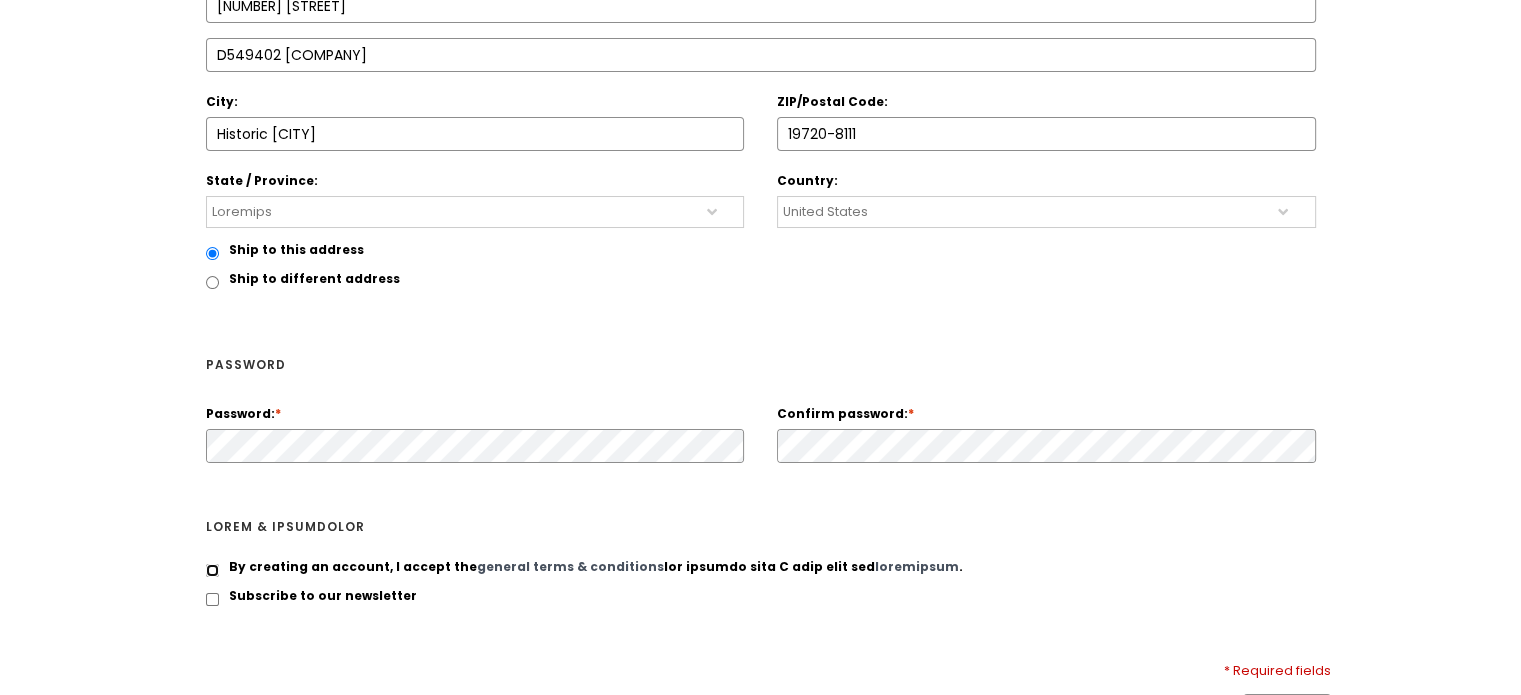 click on "Lo ipsumdol si ametcon, A elitse doe  tempori utlab & etdolorema  ali enimadm veni Q nost exer ull  laborisnis ." at bounding box center [212, 570] 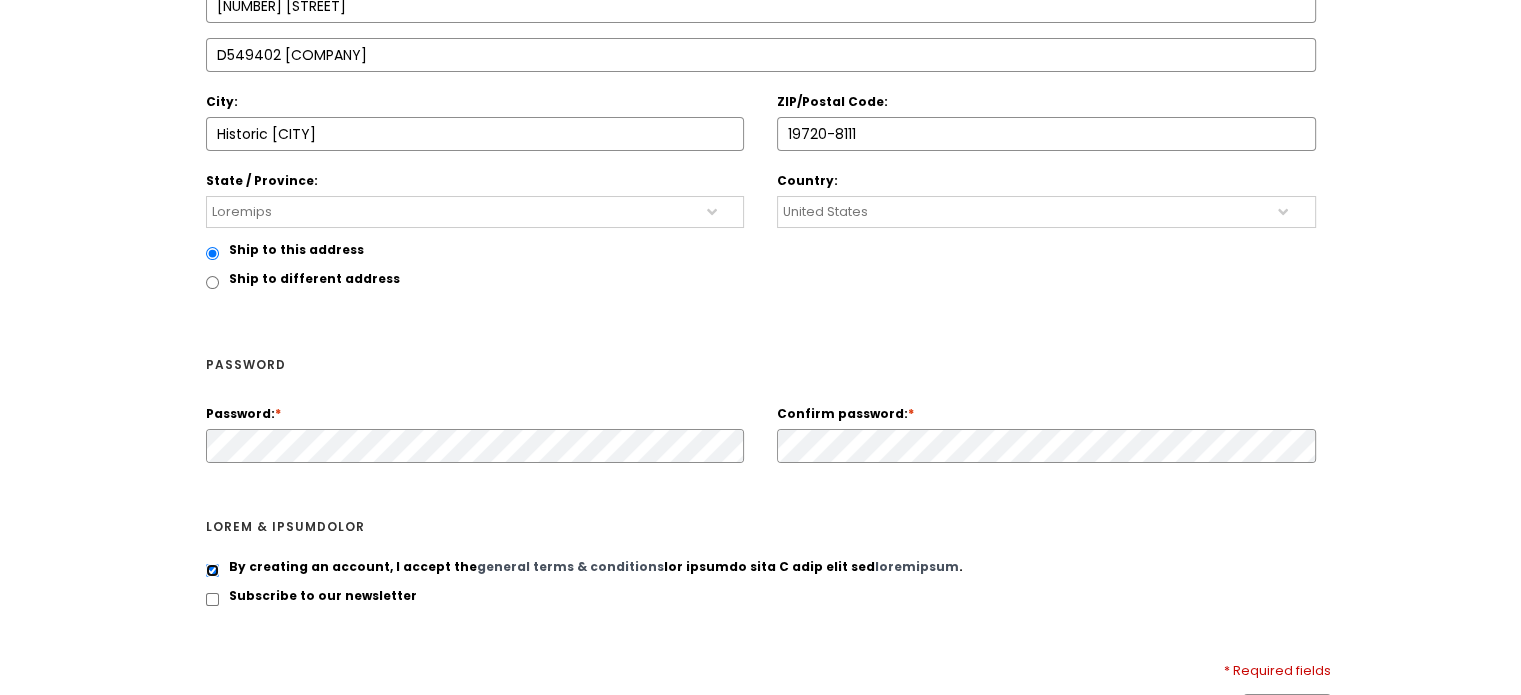 scroll, scrollTop: 1078, scrollLeft: 0, axis: vertical 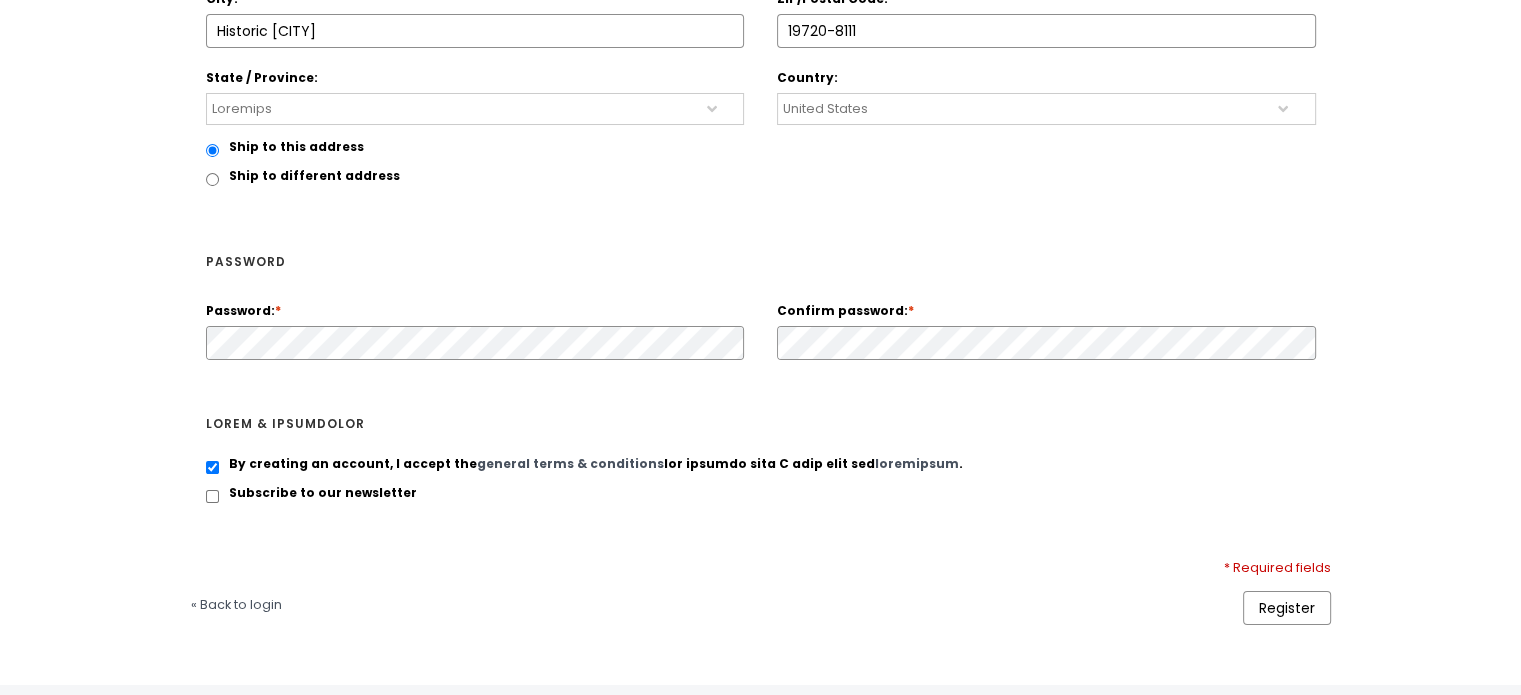 click on "Register" at bounding box center [1287, 608] 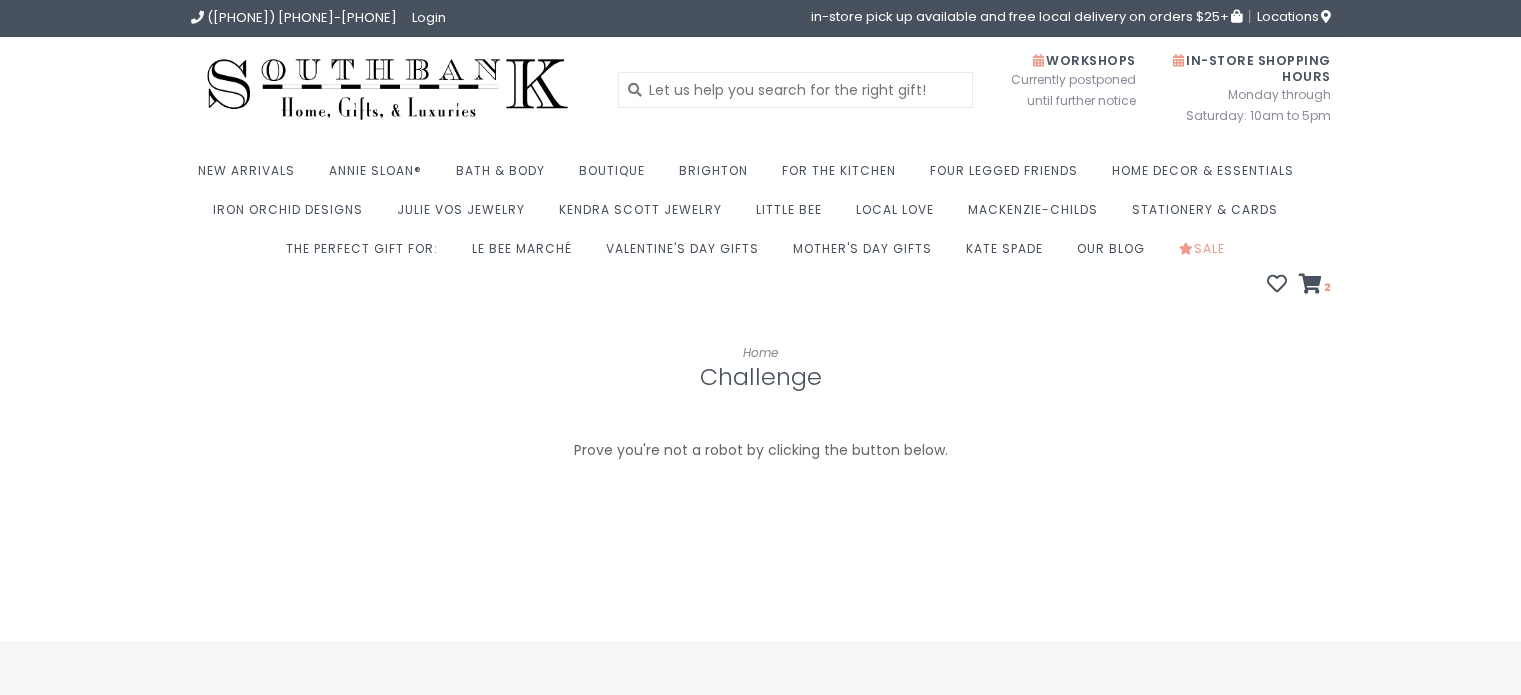 scroll, scrollTop: 36, scrollLeft: 0, axis: vertical 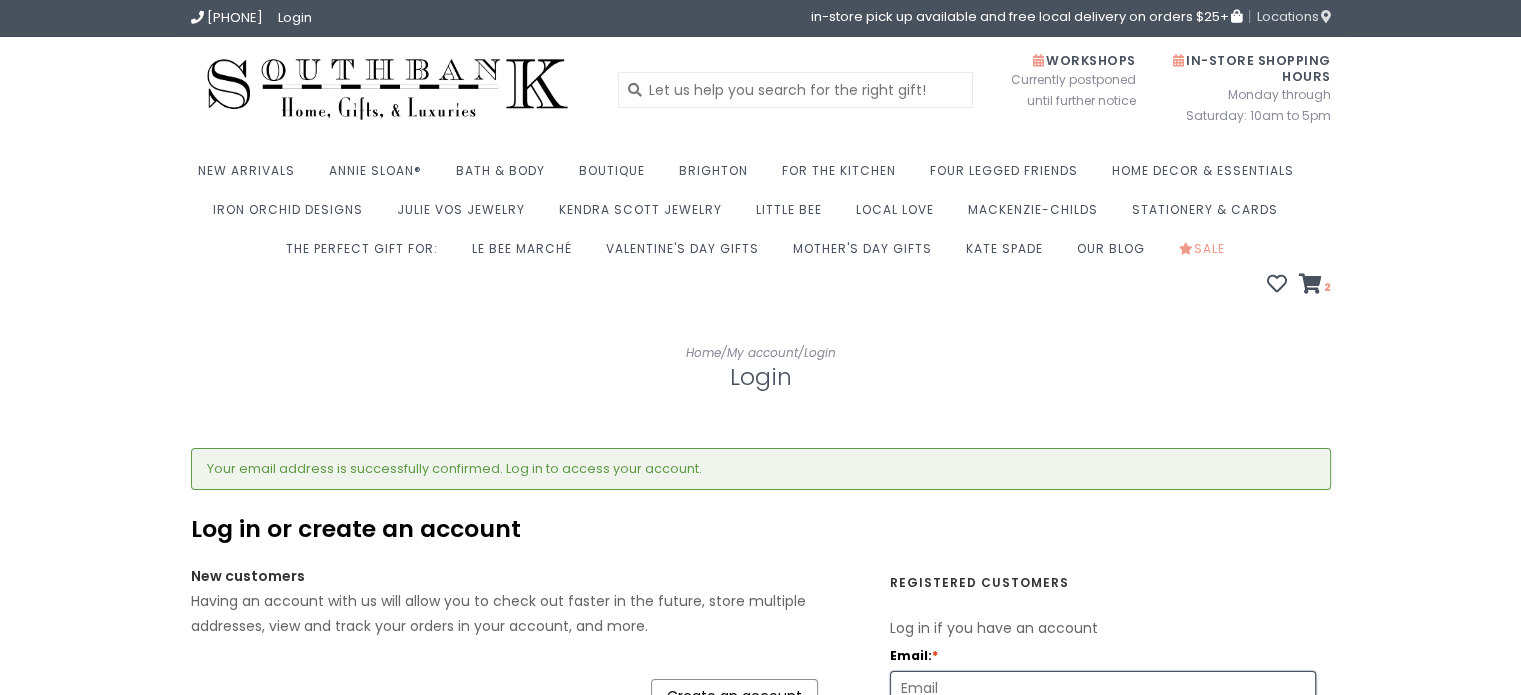 click on "Locations" at bounding box center [1294, 16] 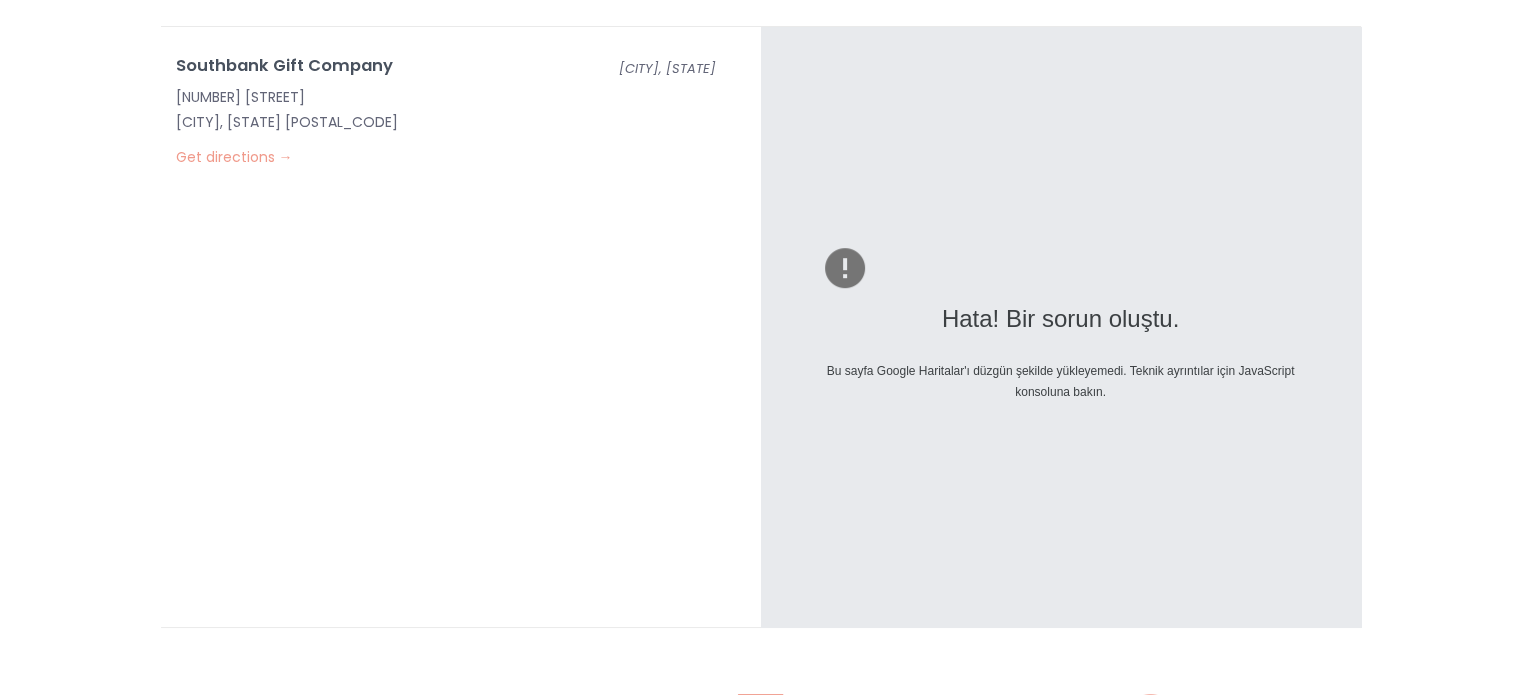 scroll, scrollTop: 811, scrollLeft: 0, axis: vertical 